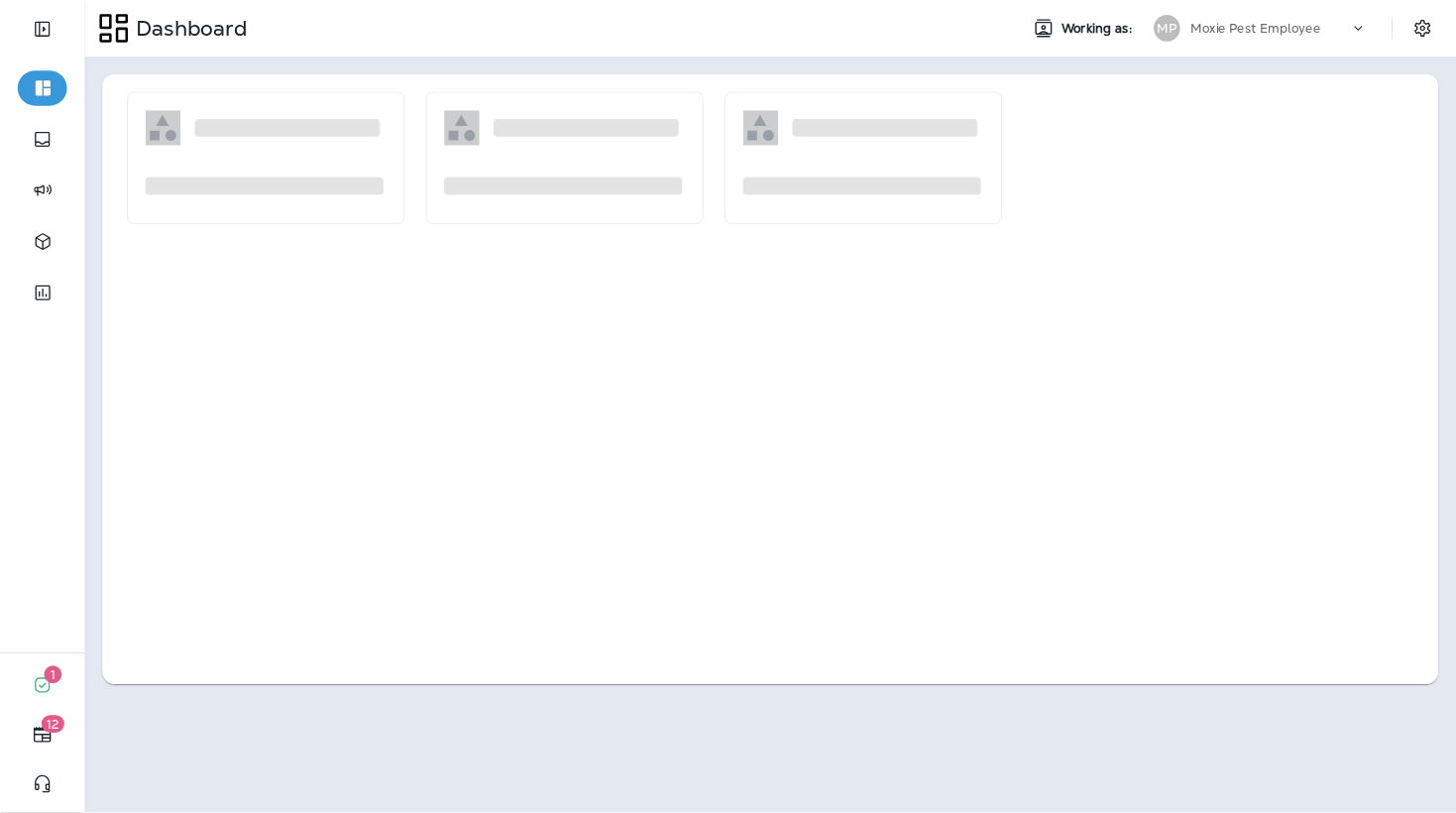 scroll, scrollTop: 0, scrollLeft: 0, axis: both 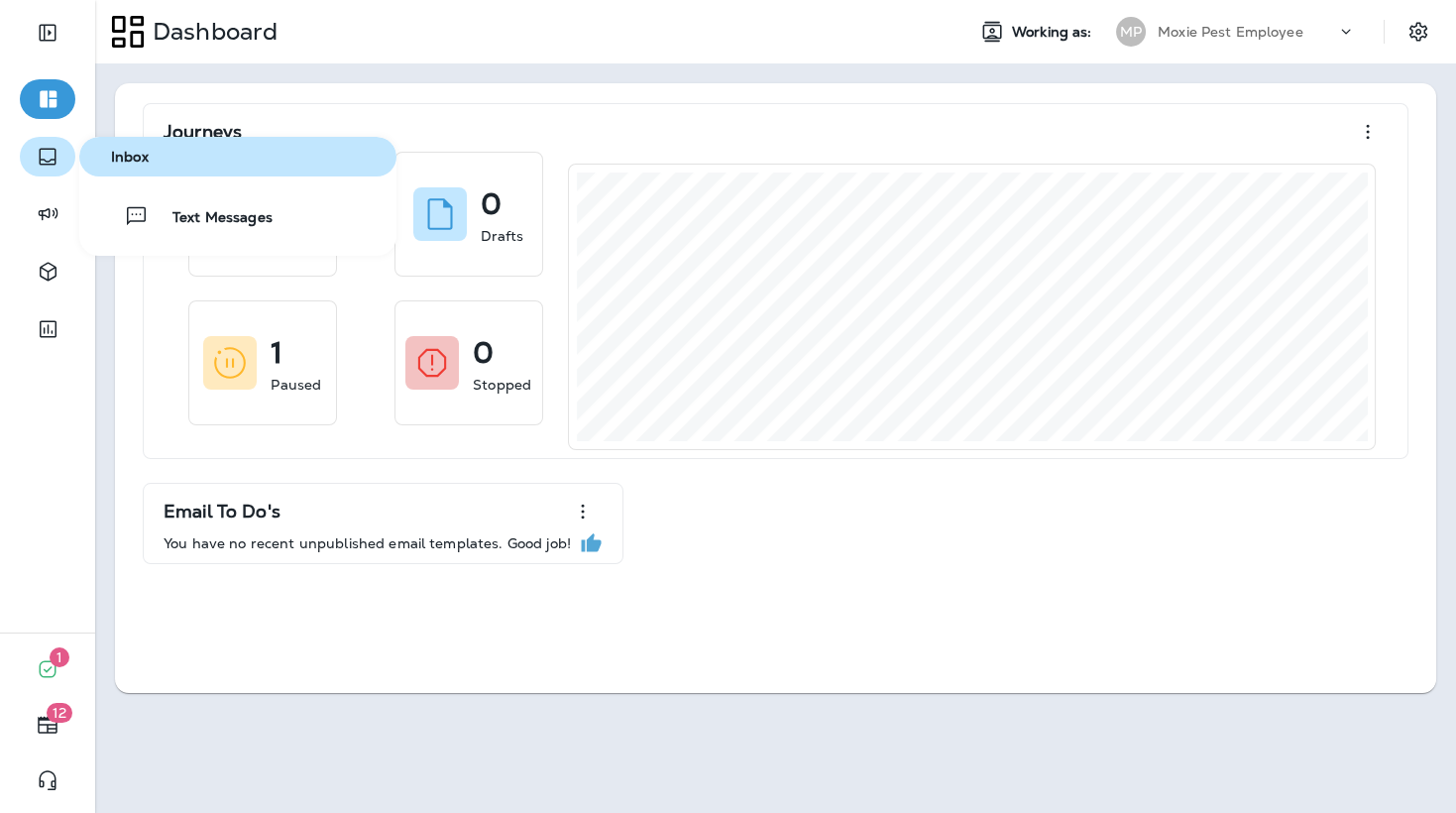 click 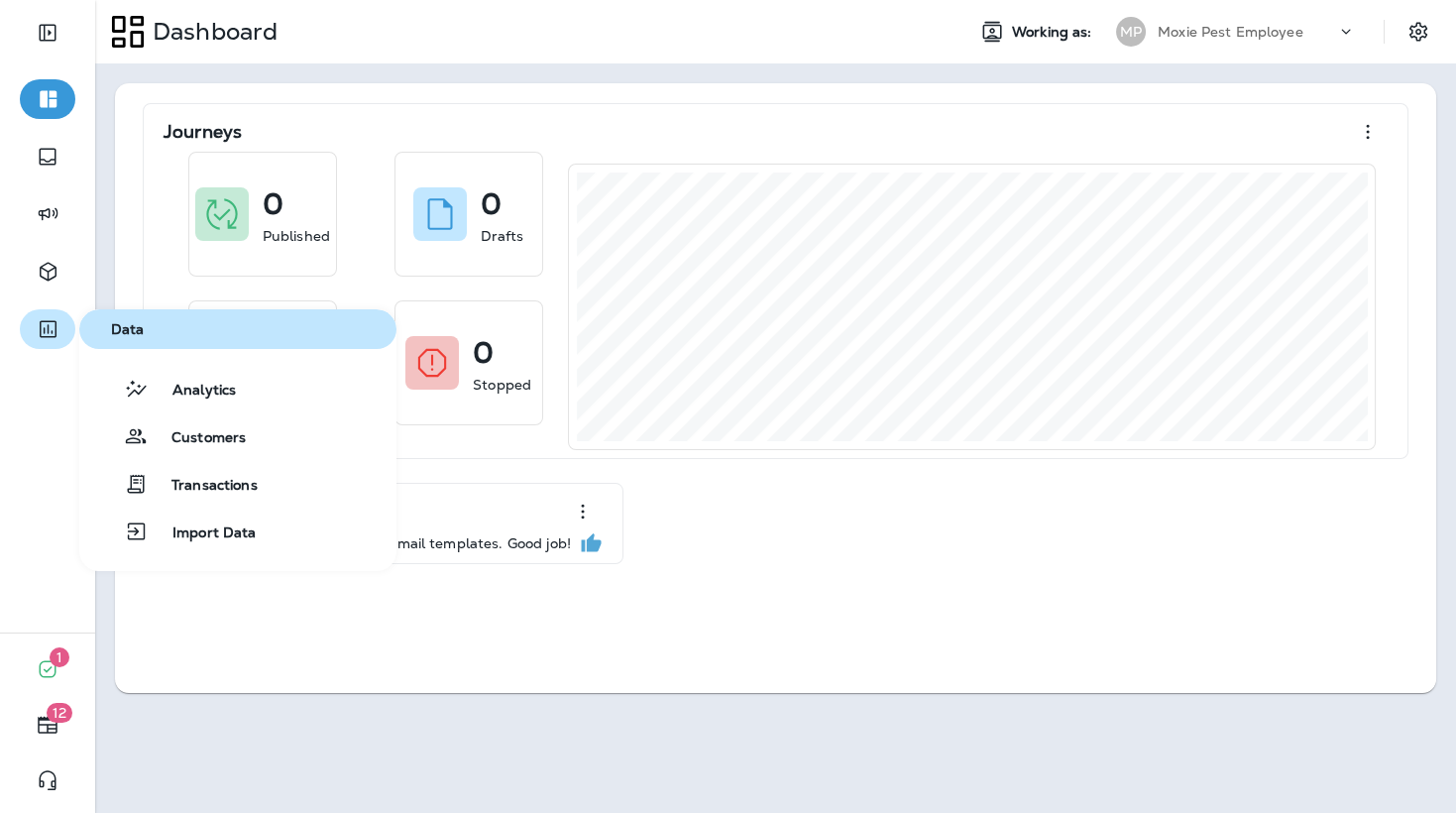 click 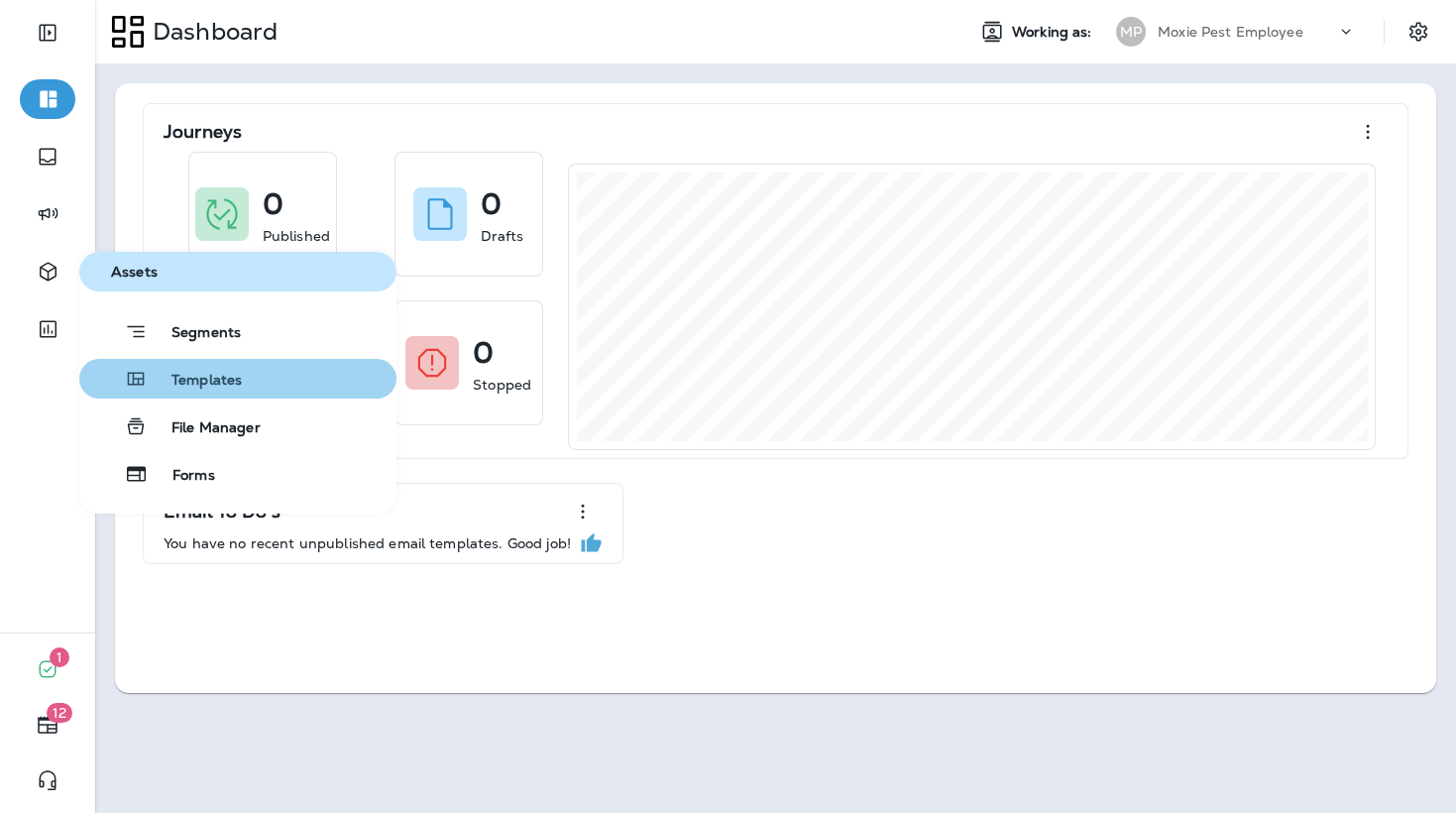 click on "Templates" at bounding box center (238, 379) 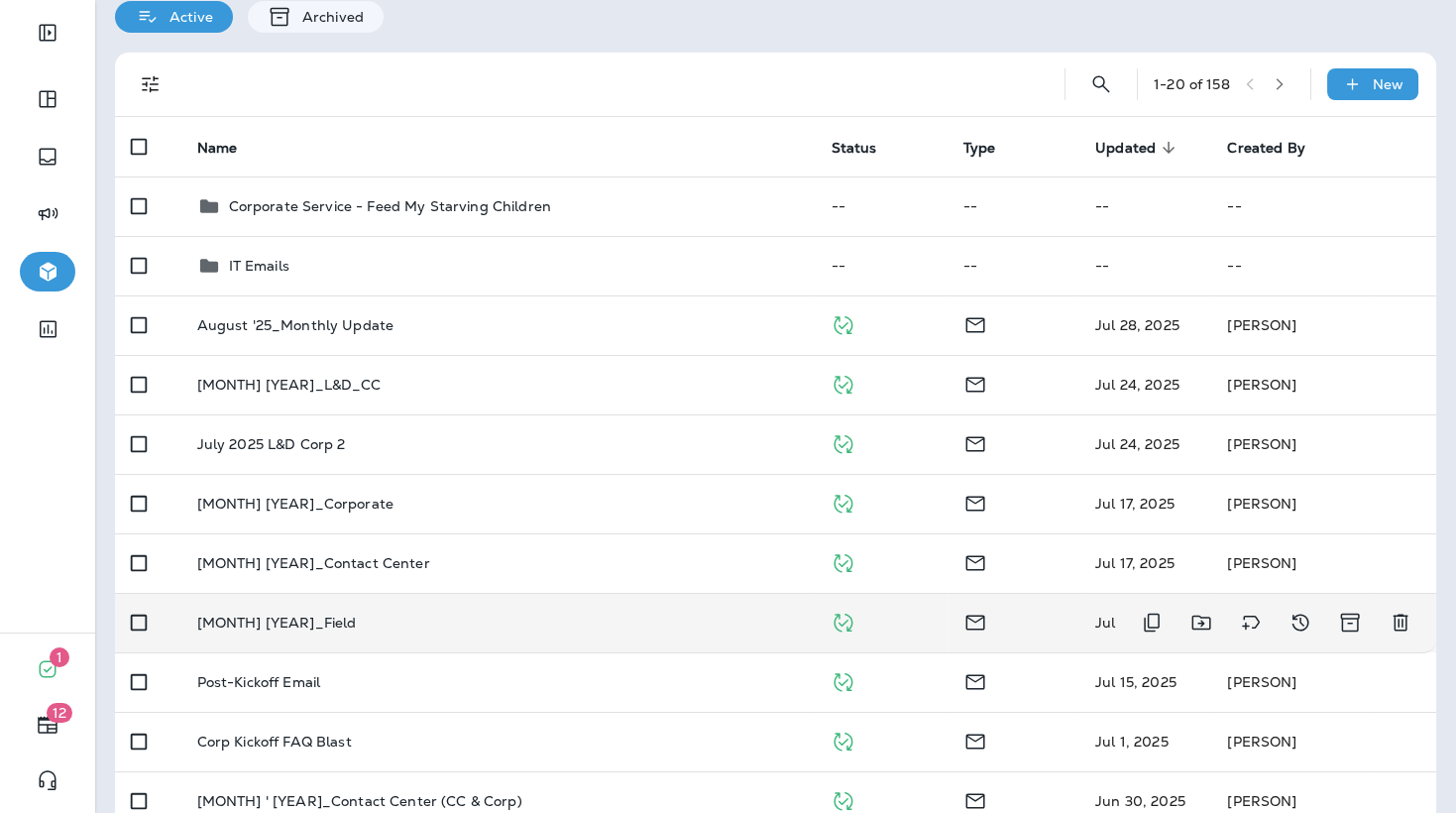 scroll, scrollTop: 0, scrollLeft: 0, axis: both 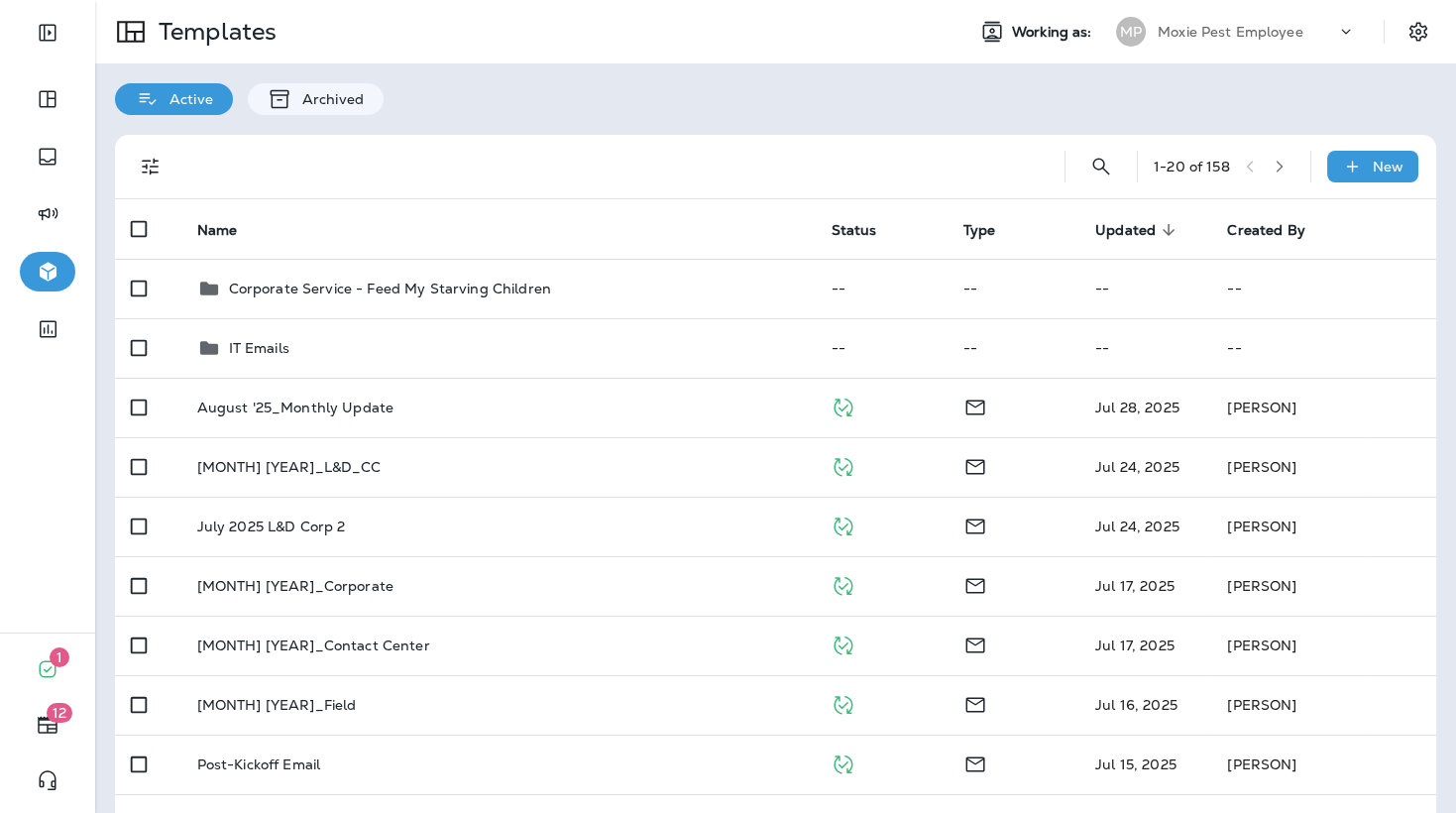 click on "Moxie Pest Employee" at bounding box center (1230, 32) 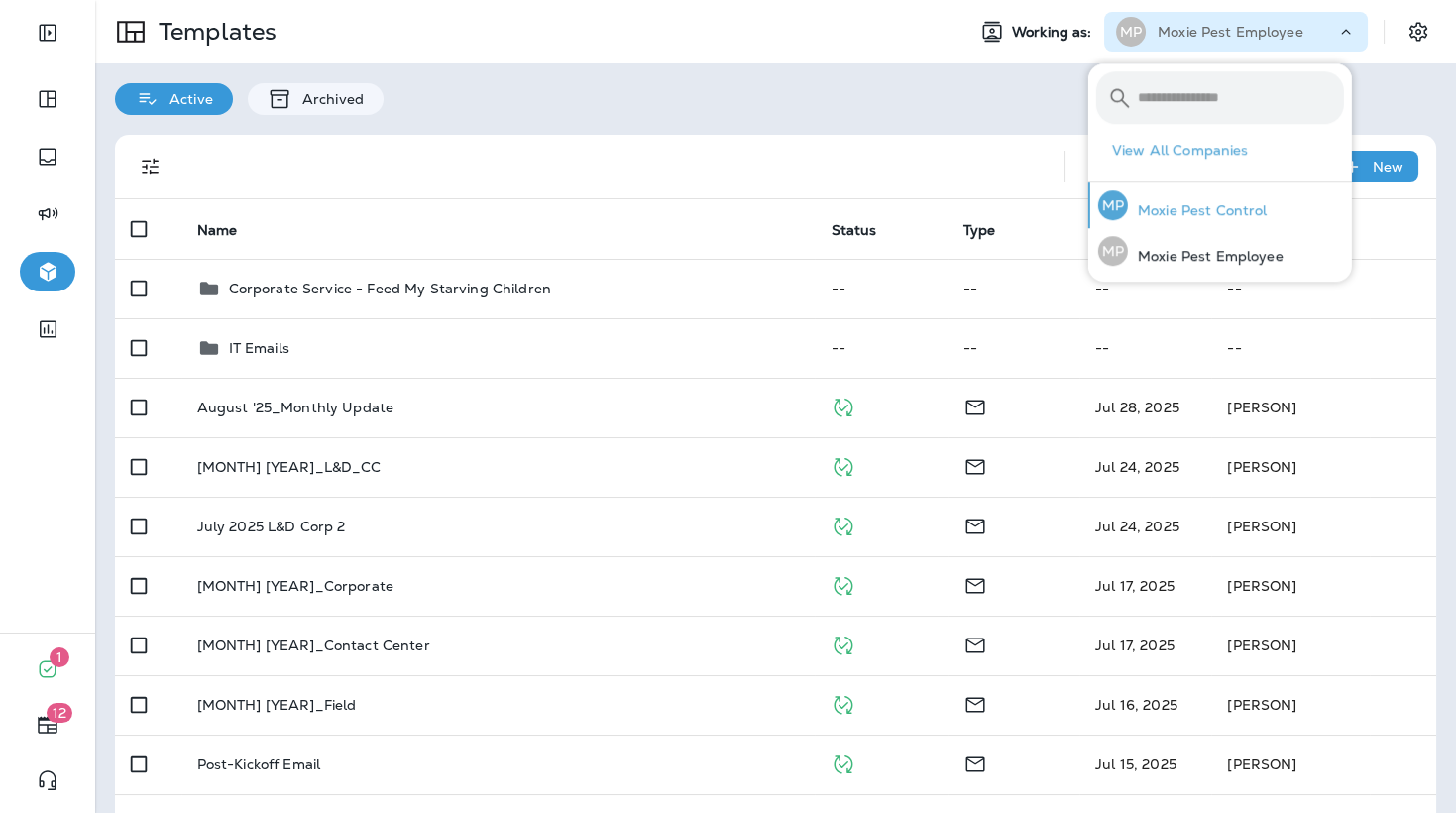 click on "Moxie Pest Control" at bounding box center (1197, 210) 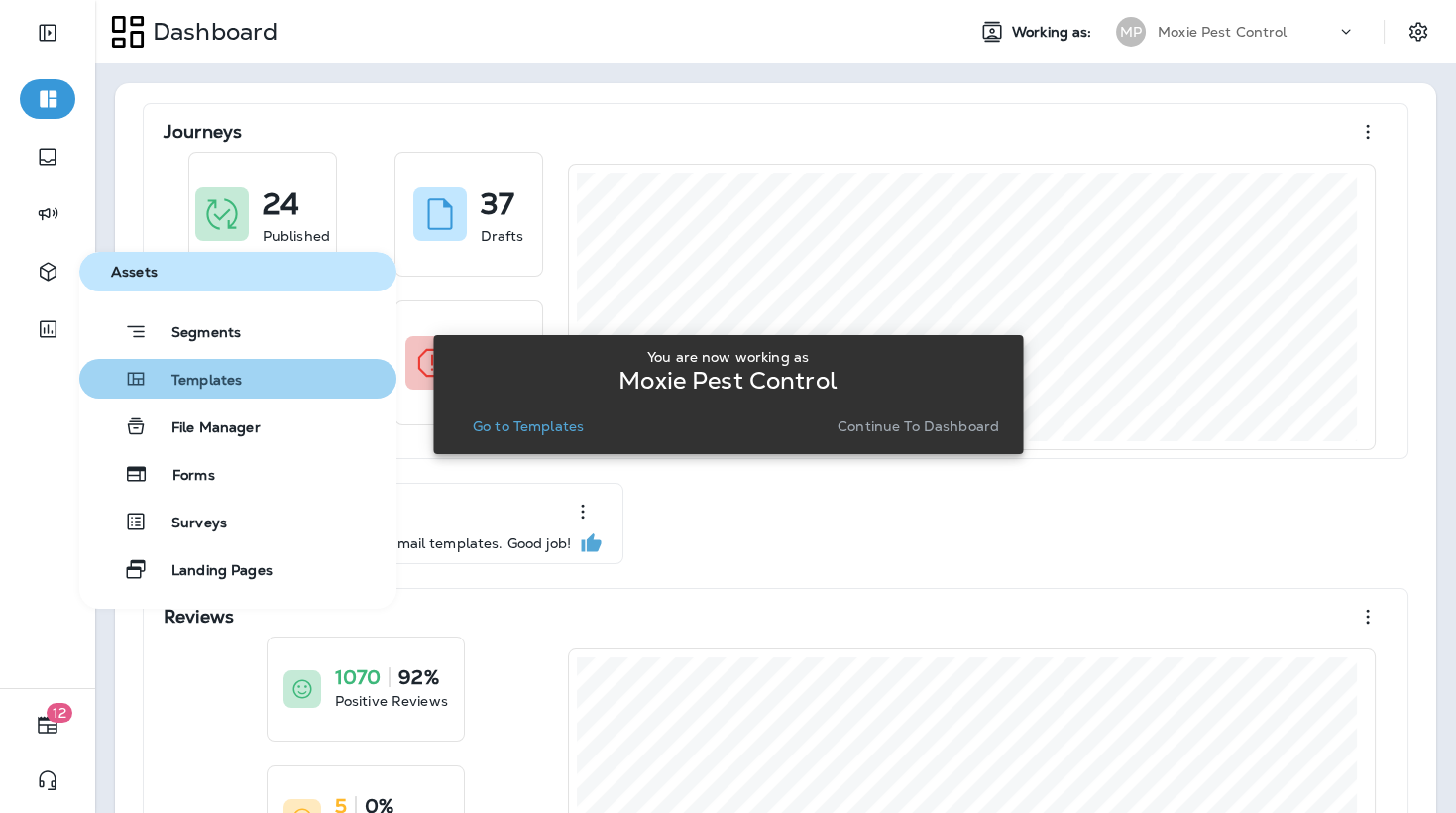 click on "Templates" at bounding box center [194, 381] 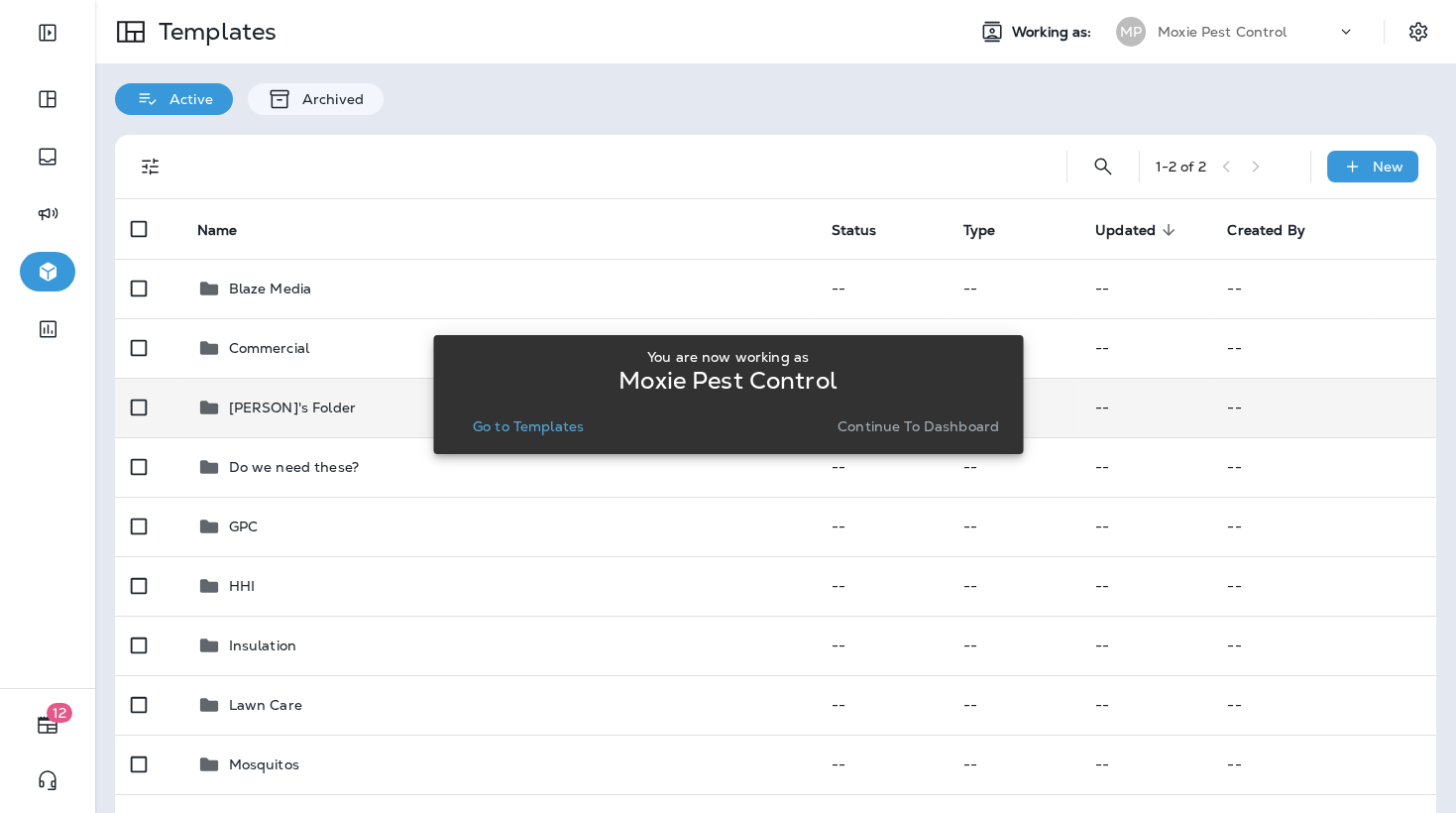 click on "Go to Templates" at bounding box center (528, 426) 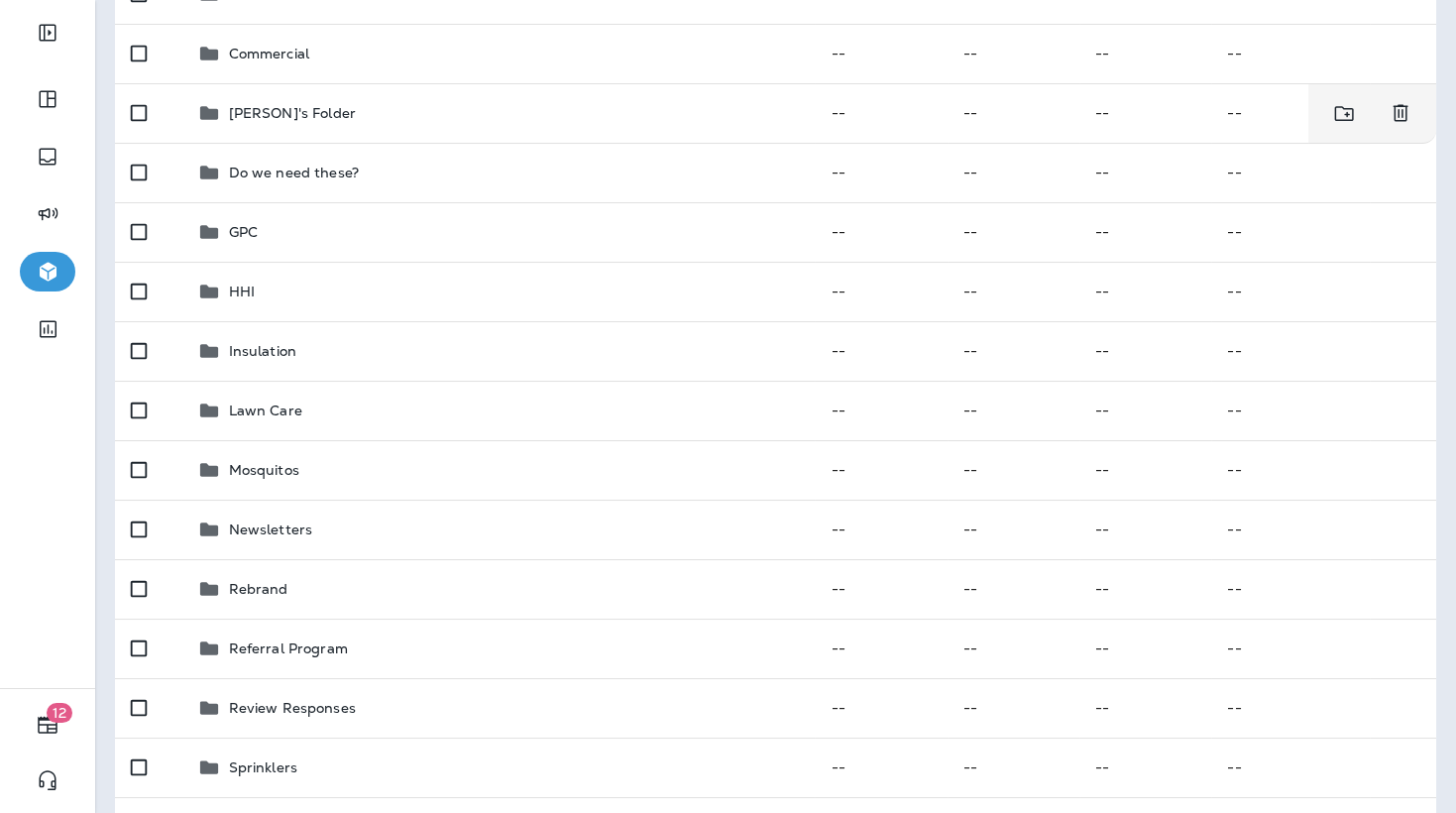 scroll, scrollTop: 301, scrollLeft: 0, axis: vertical 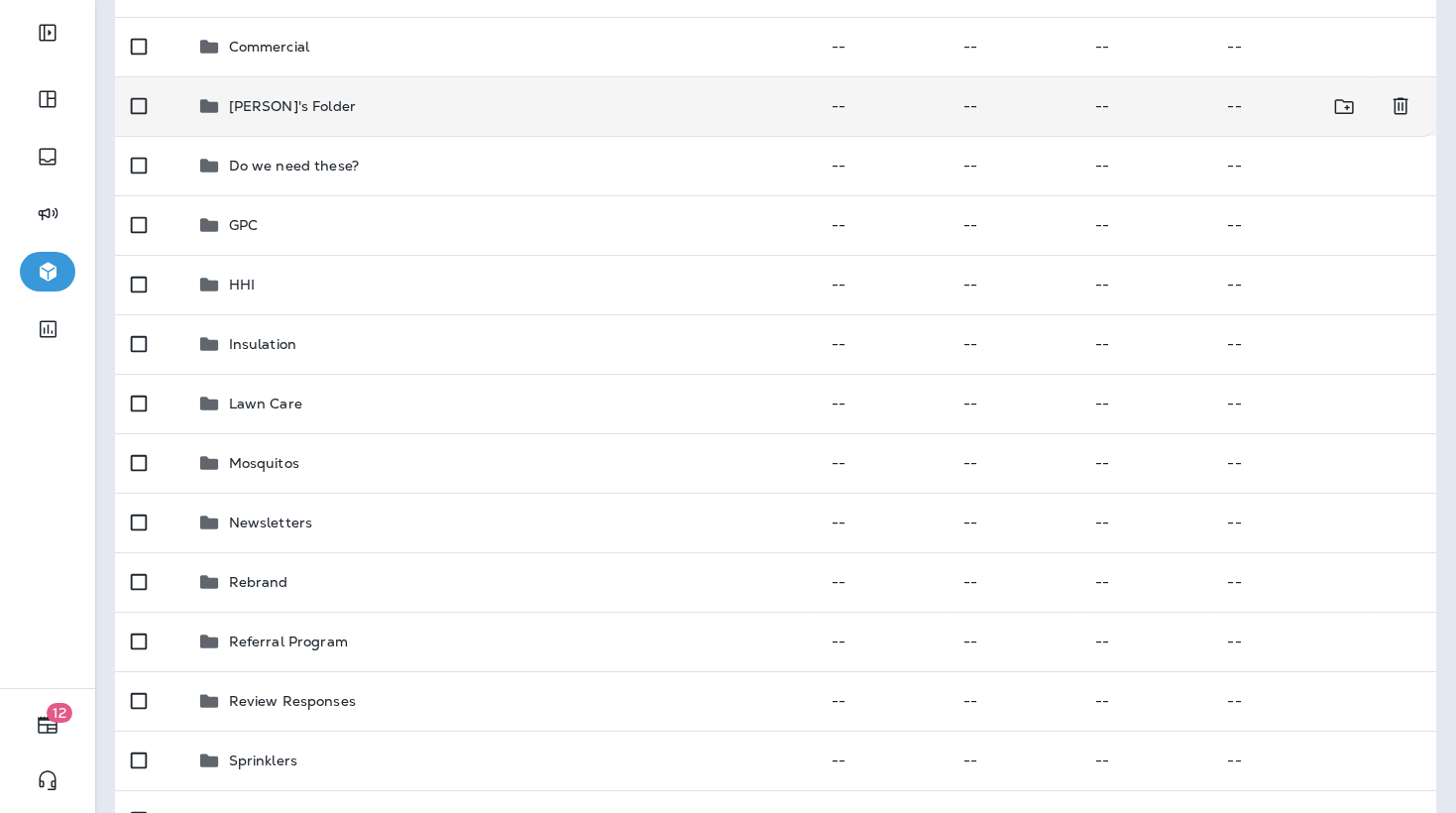 click on "[PERSON]'s Folder" at bounding box center (292, 106) 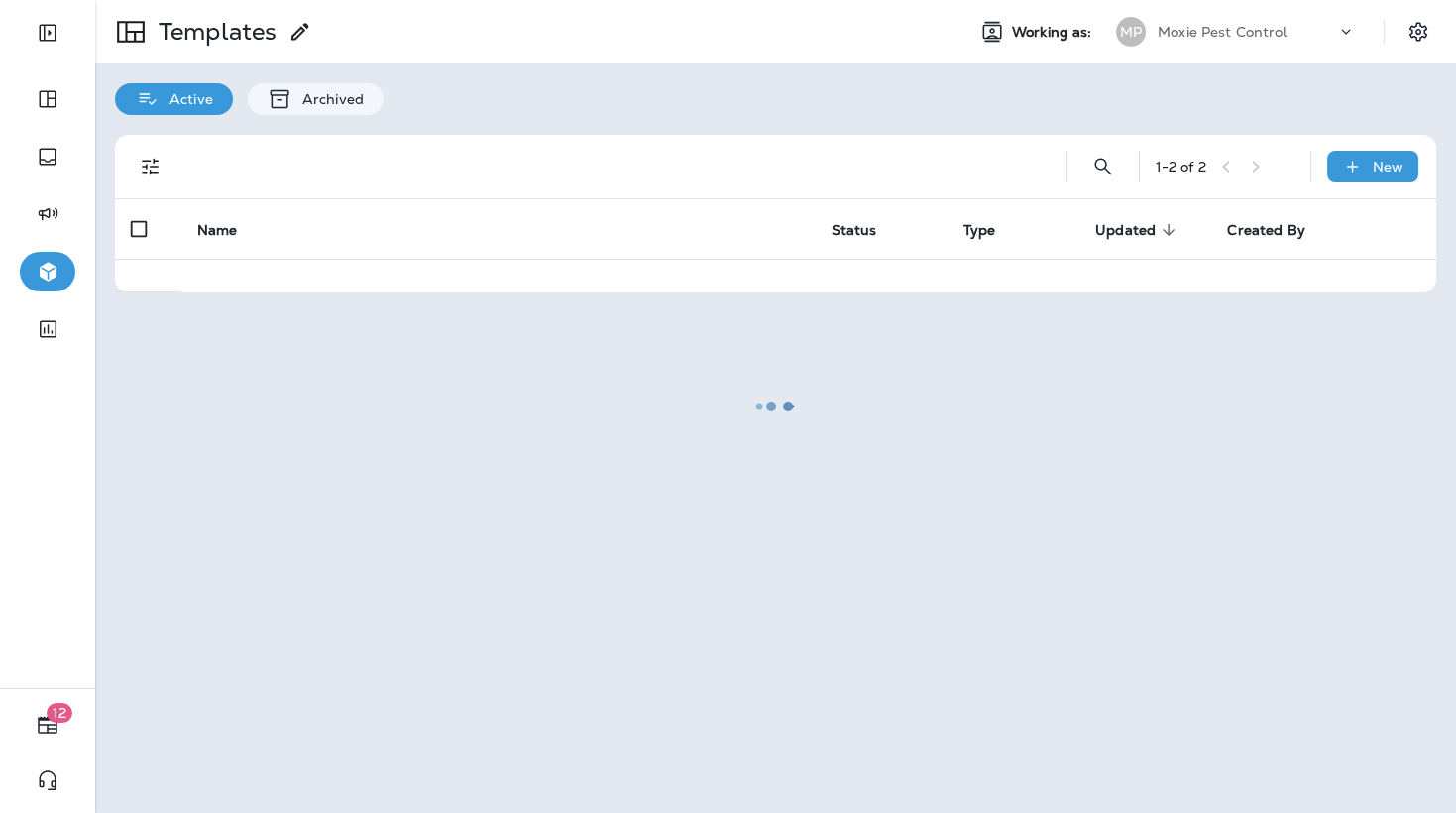 scroll, scrollTop: 0, scrollLeft: 0, axis: both 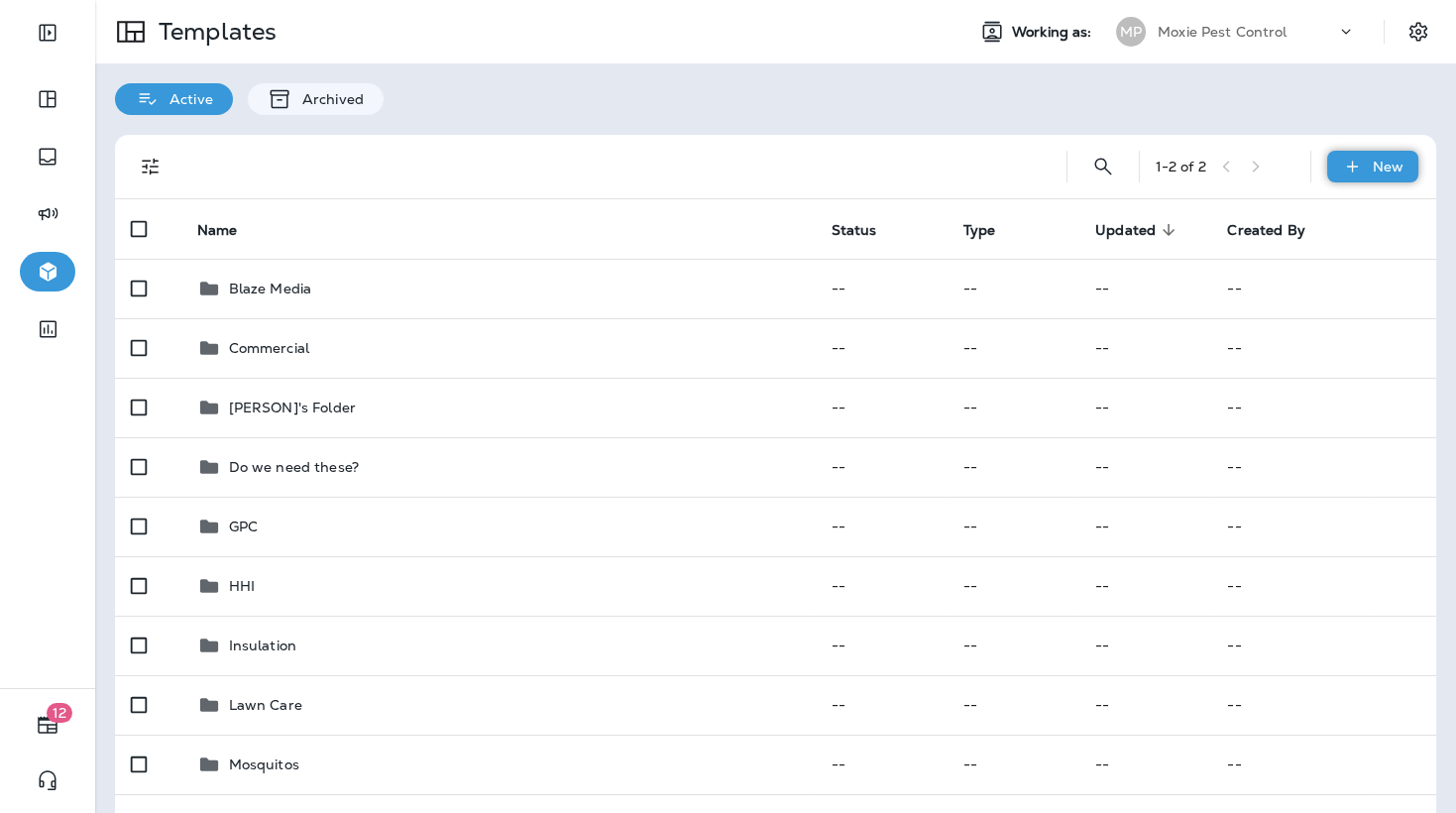 click on "New" at bounding box center [1388, 167] 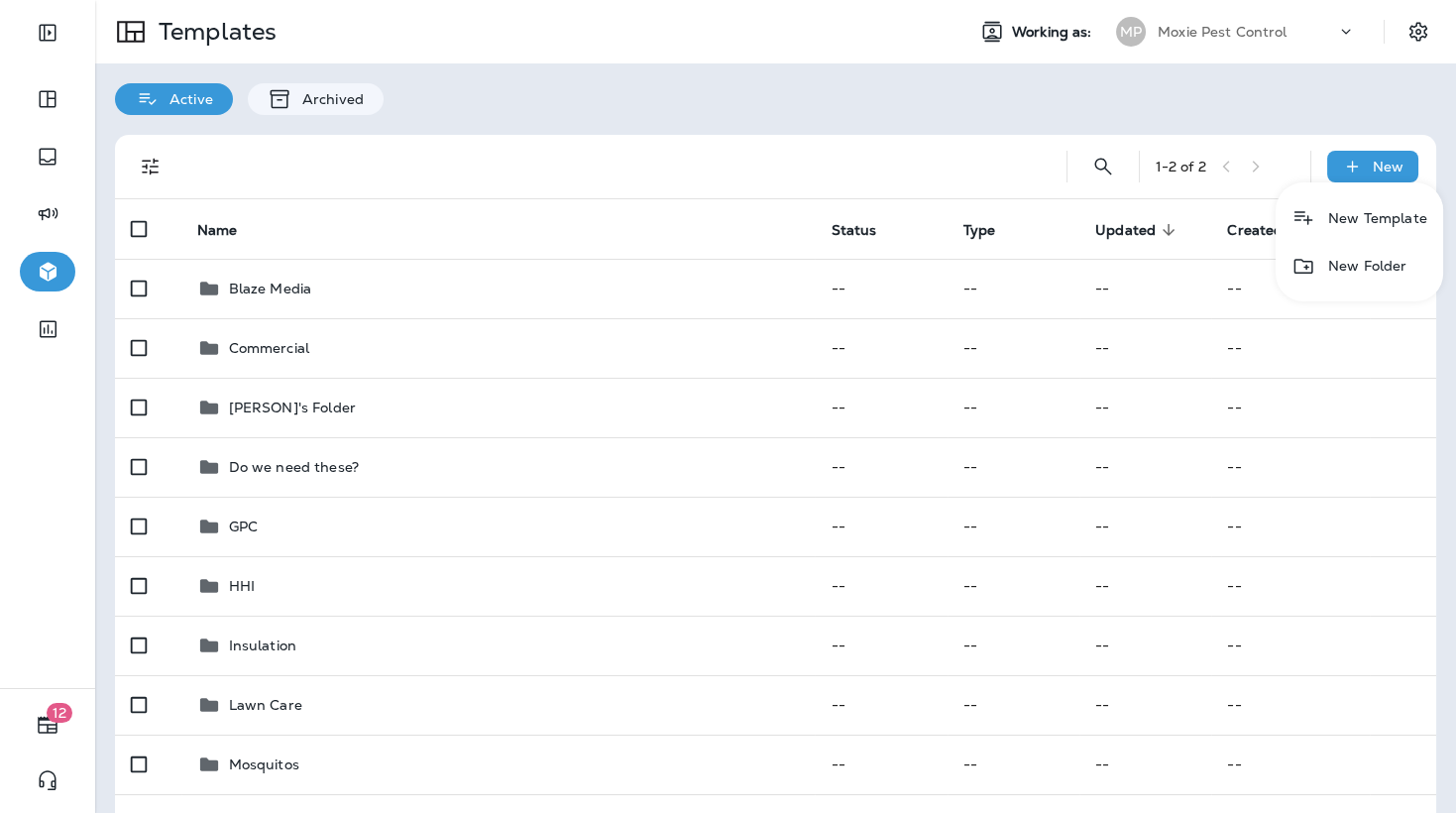 click on "New Folder" at bounding box center [1359, 266] 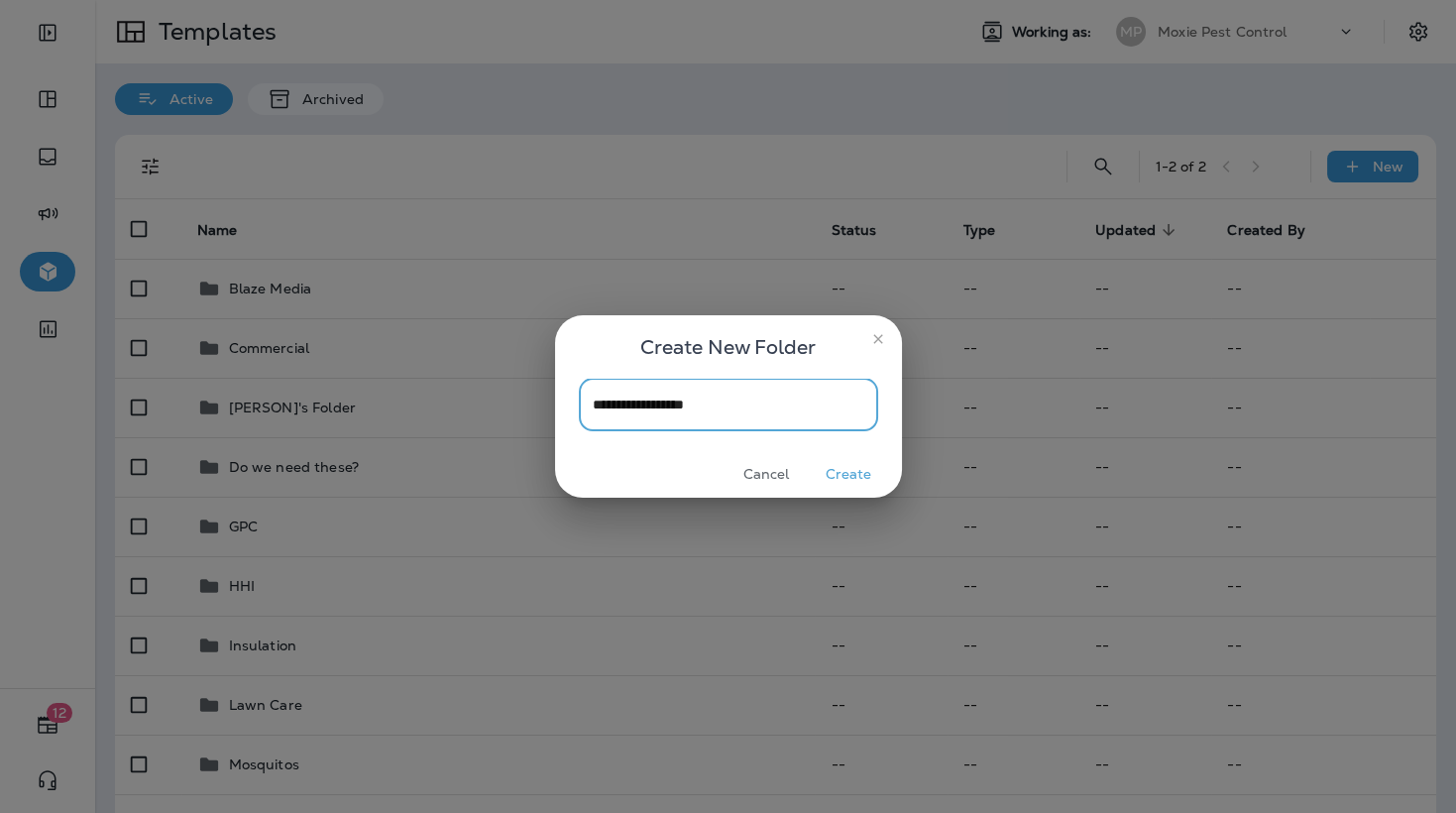 type on "**********" 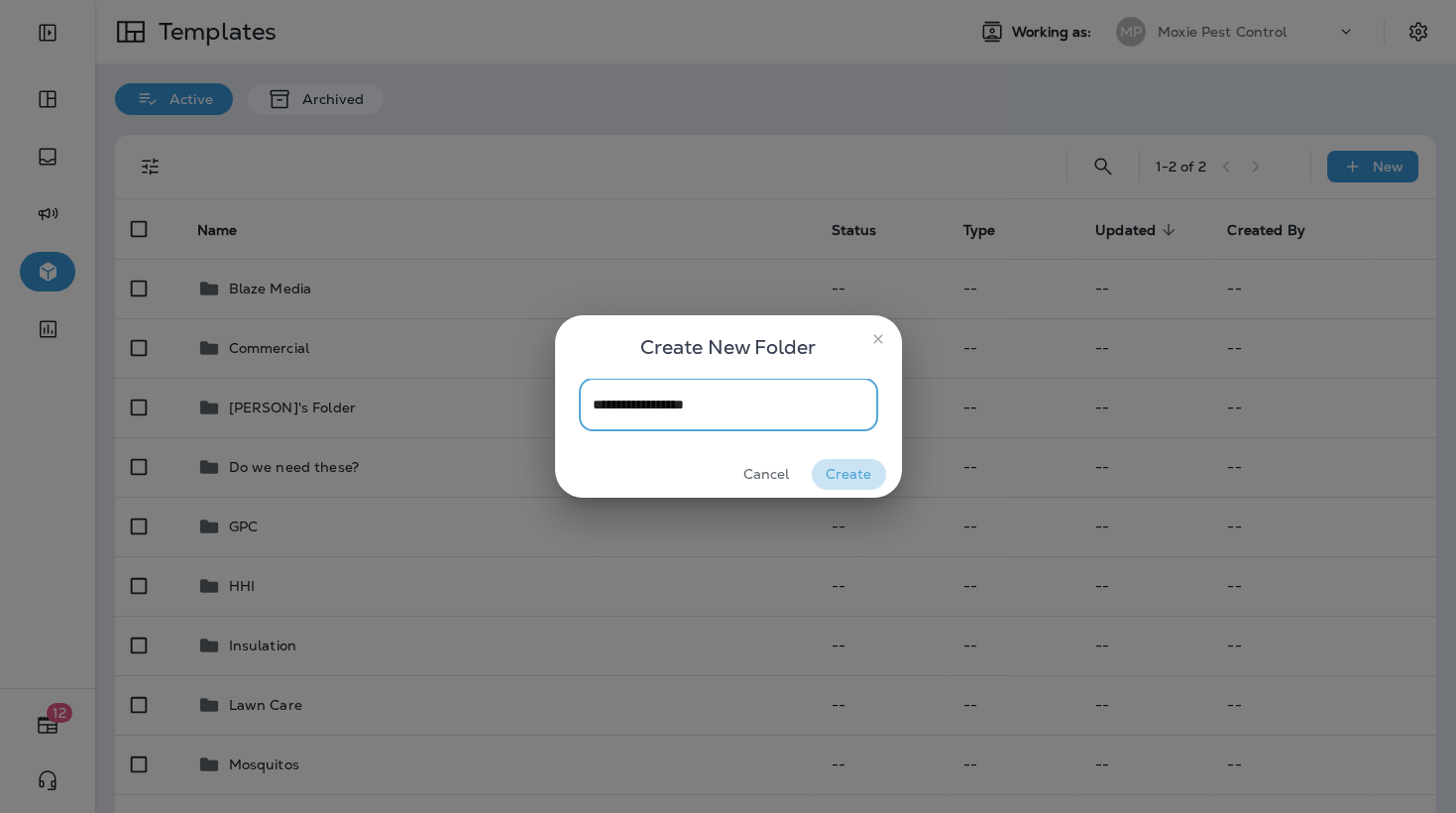 click on "Create" at bounding box center (848, 474) 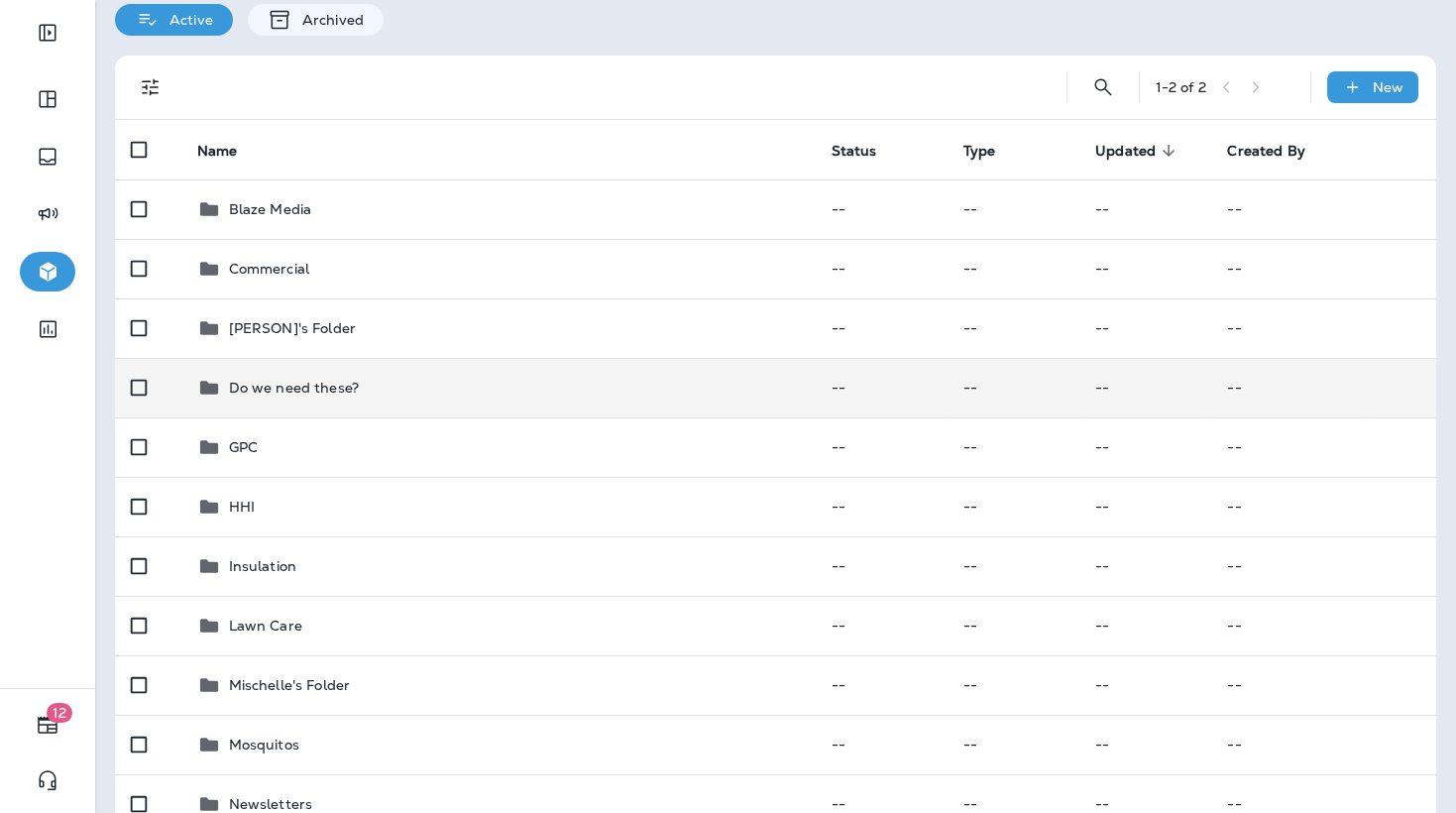scroll, scrollTop: 77, scrollLeft: 0, axis: vertical 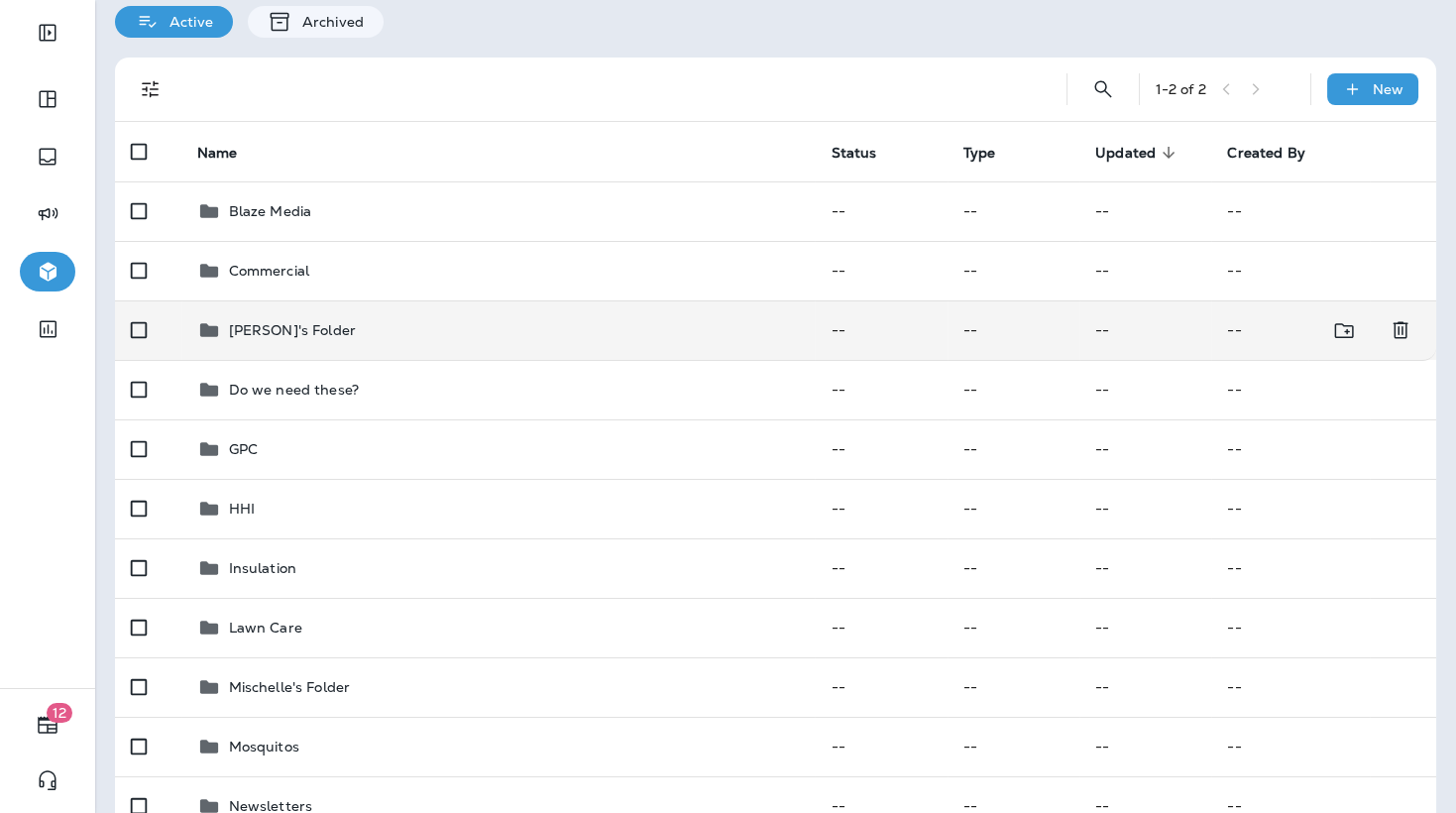 click on "[PERSON]'s Folder" at bounding box center (499, 330) 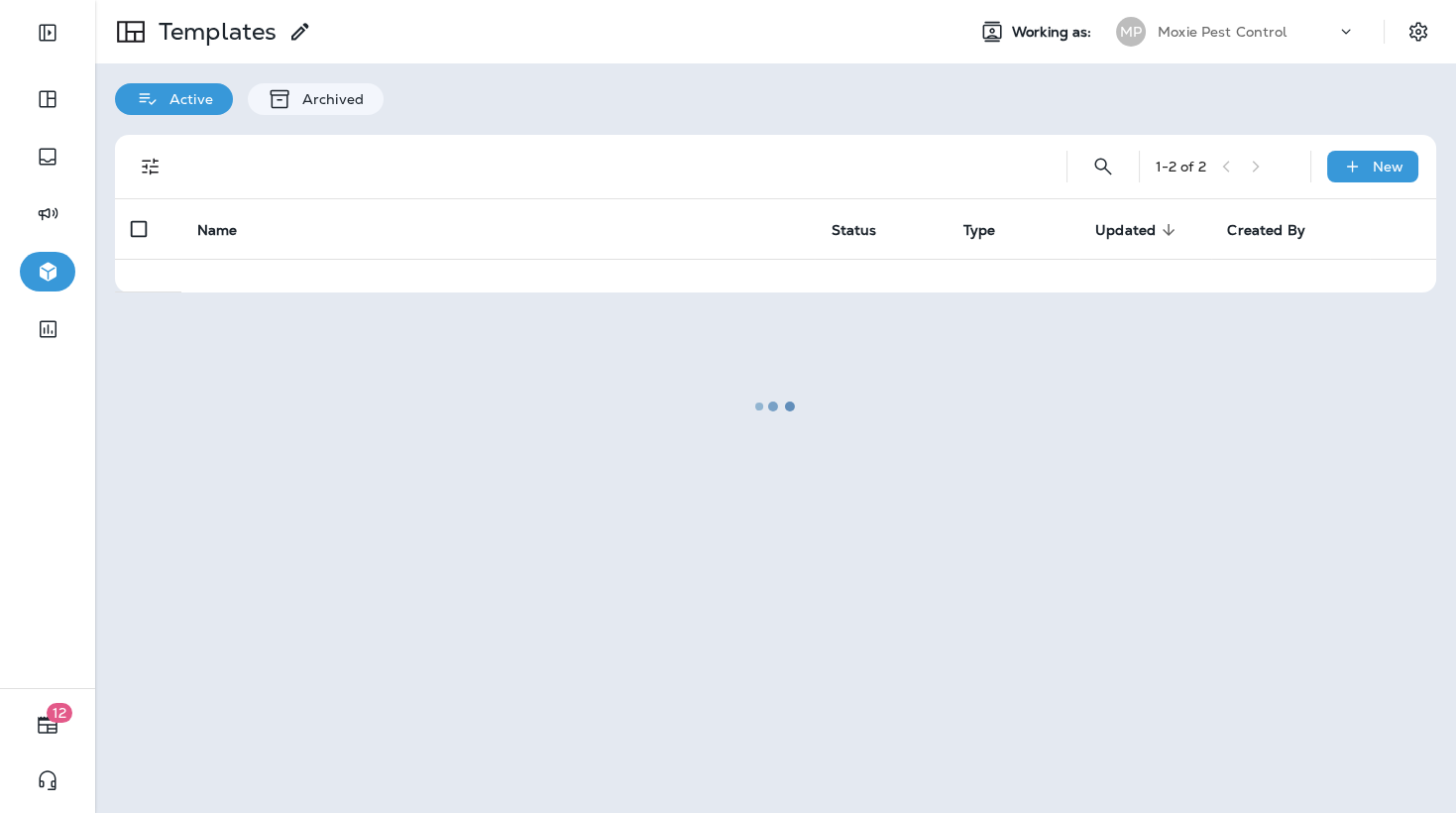scroll, scrollTop: 0, scrollLeft: 0, axis: both 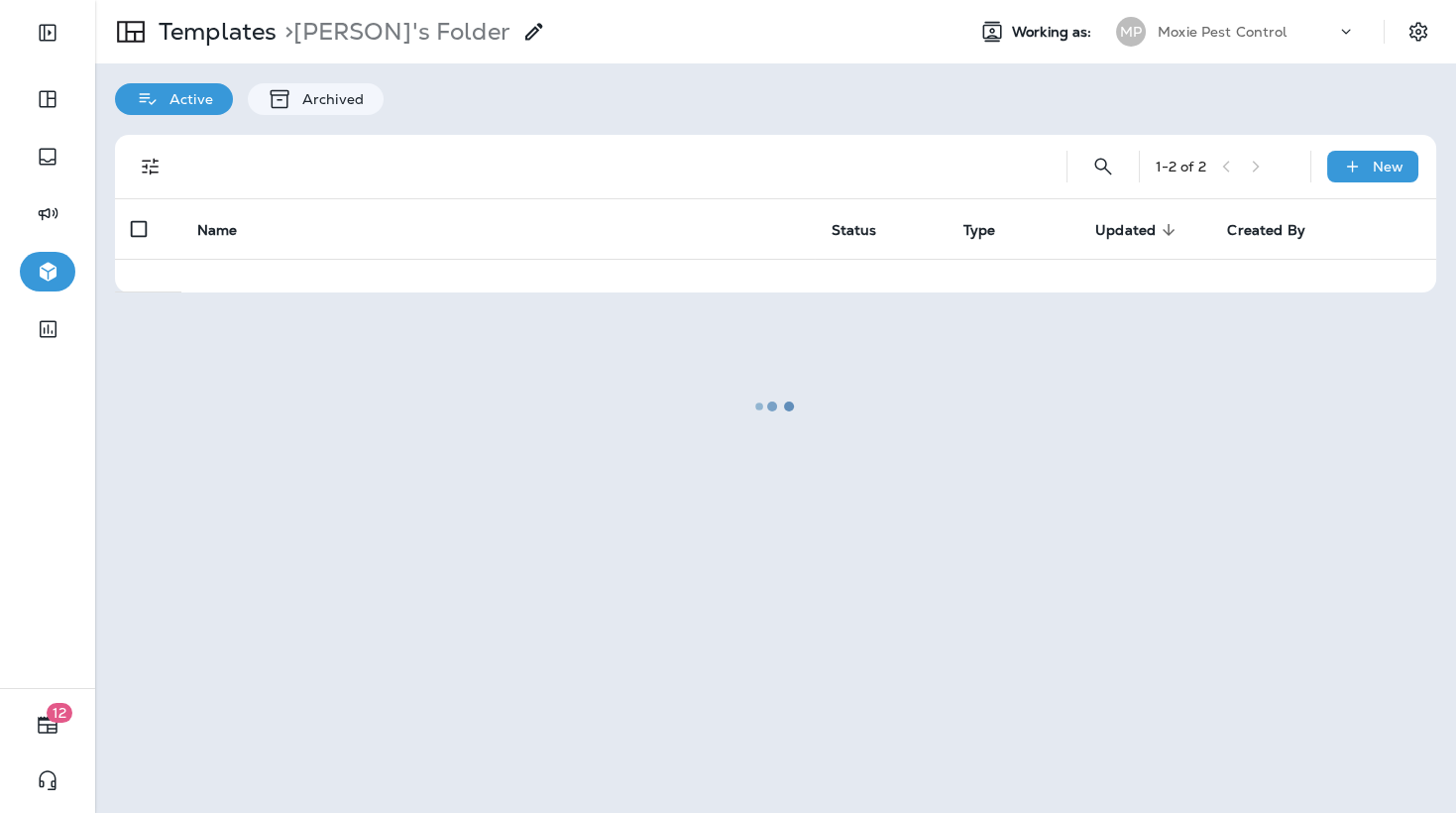 click at bounding box center (775, 406) 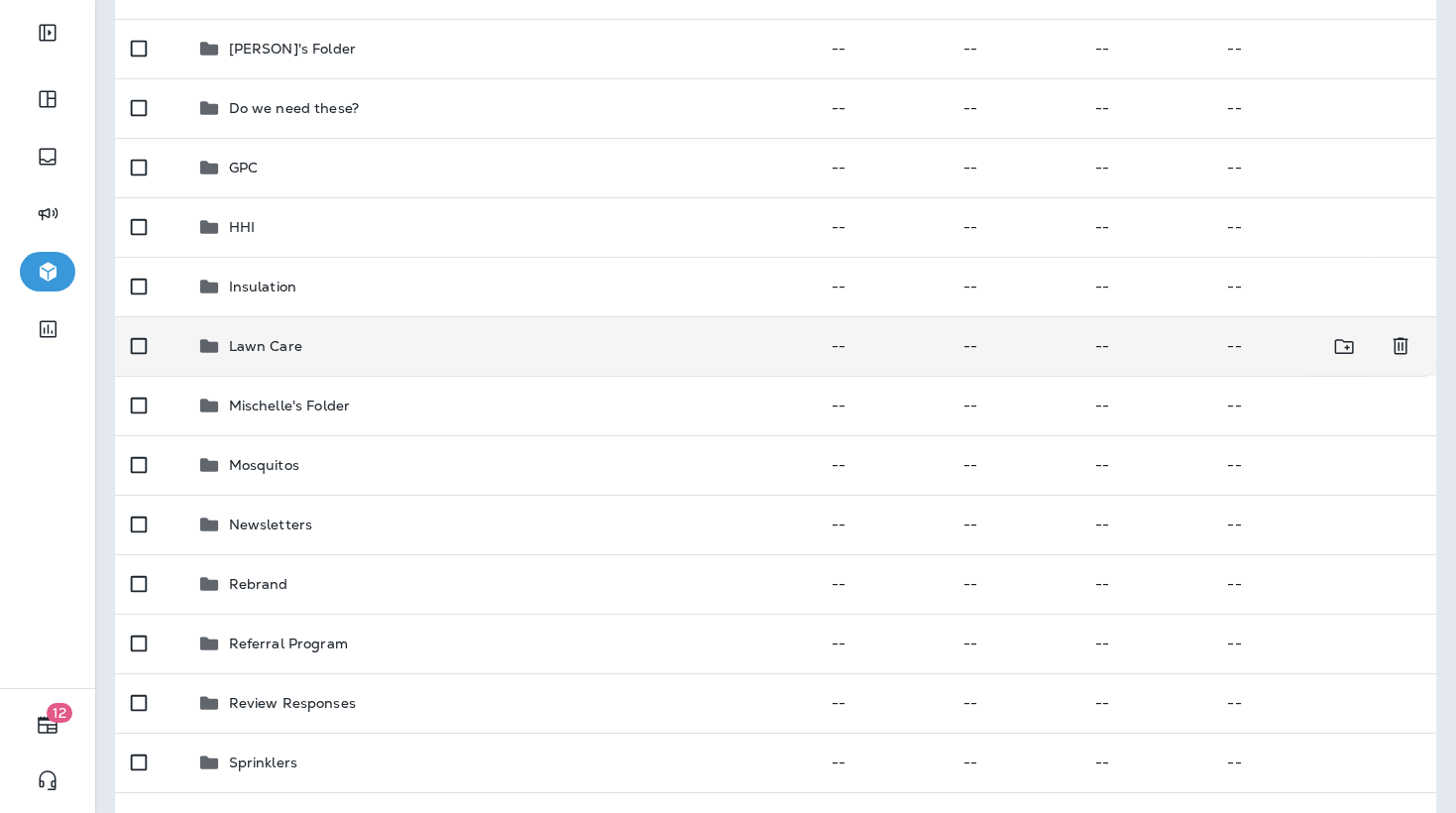 scroll, scrollTop: 360, scrollLeft: 0, axis: vertical 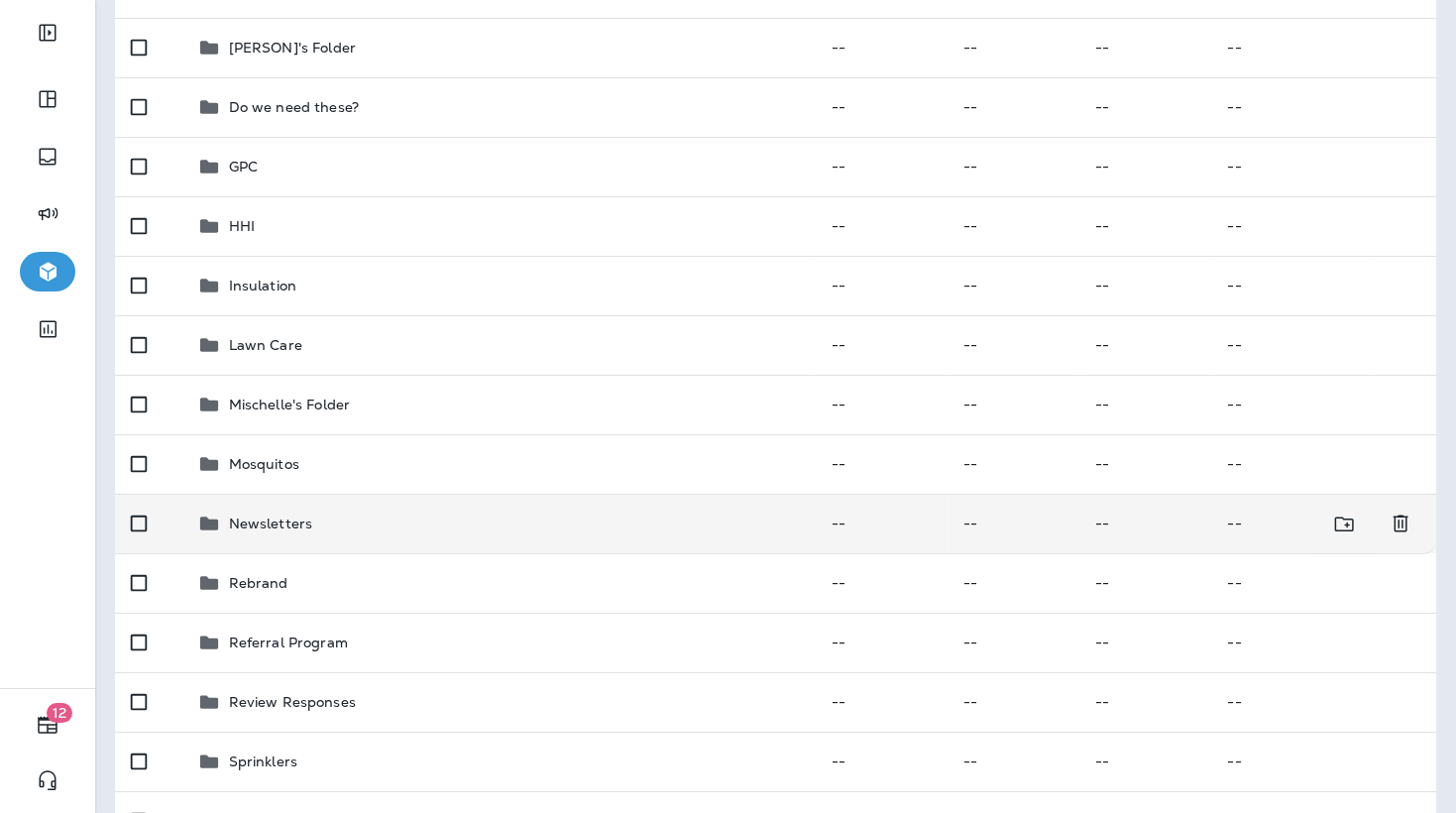 click on "Newsletters" at bounding box center (271, 523) 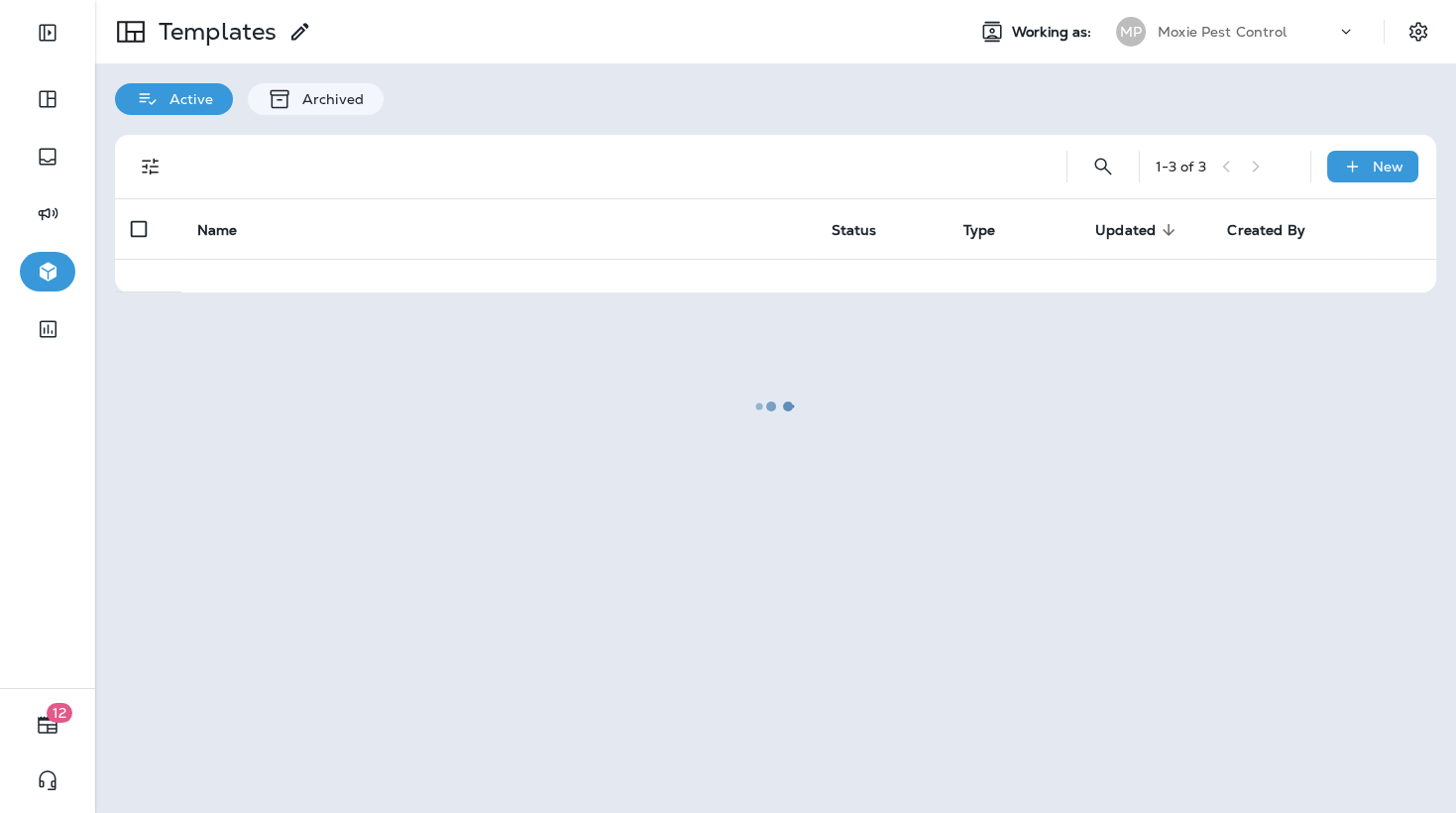 scroll, scrollTop: 0, scrollLeft: 0, axis: both 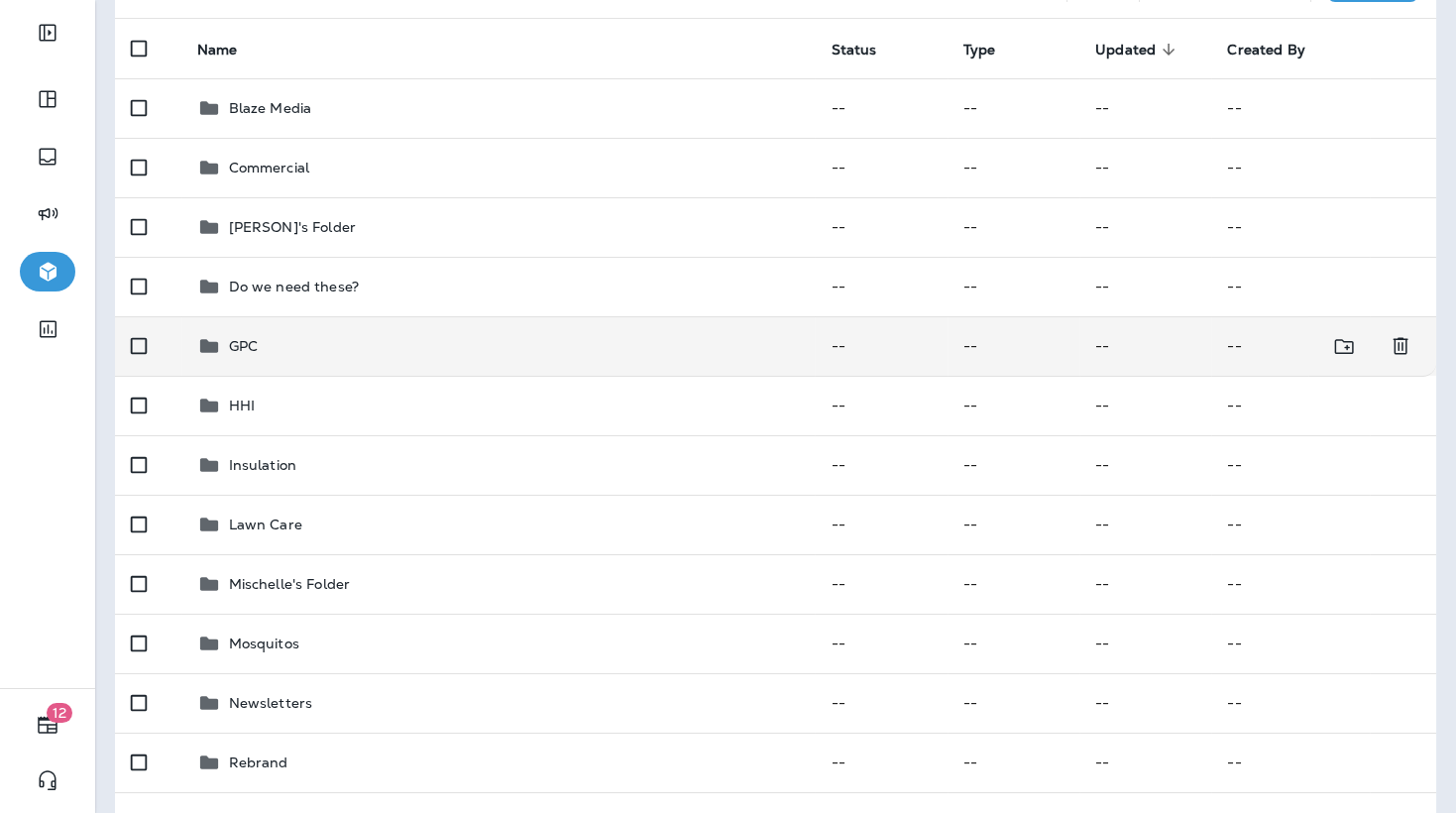 click on "GPC" at bounding box center [499, 346] 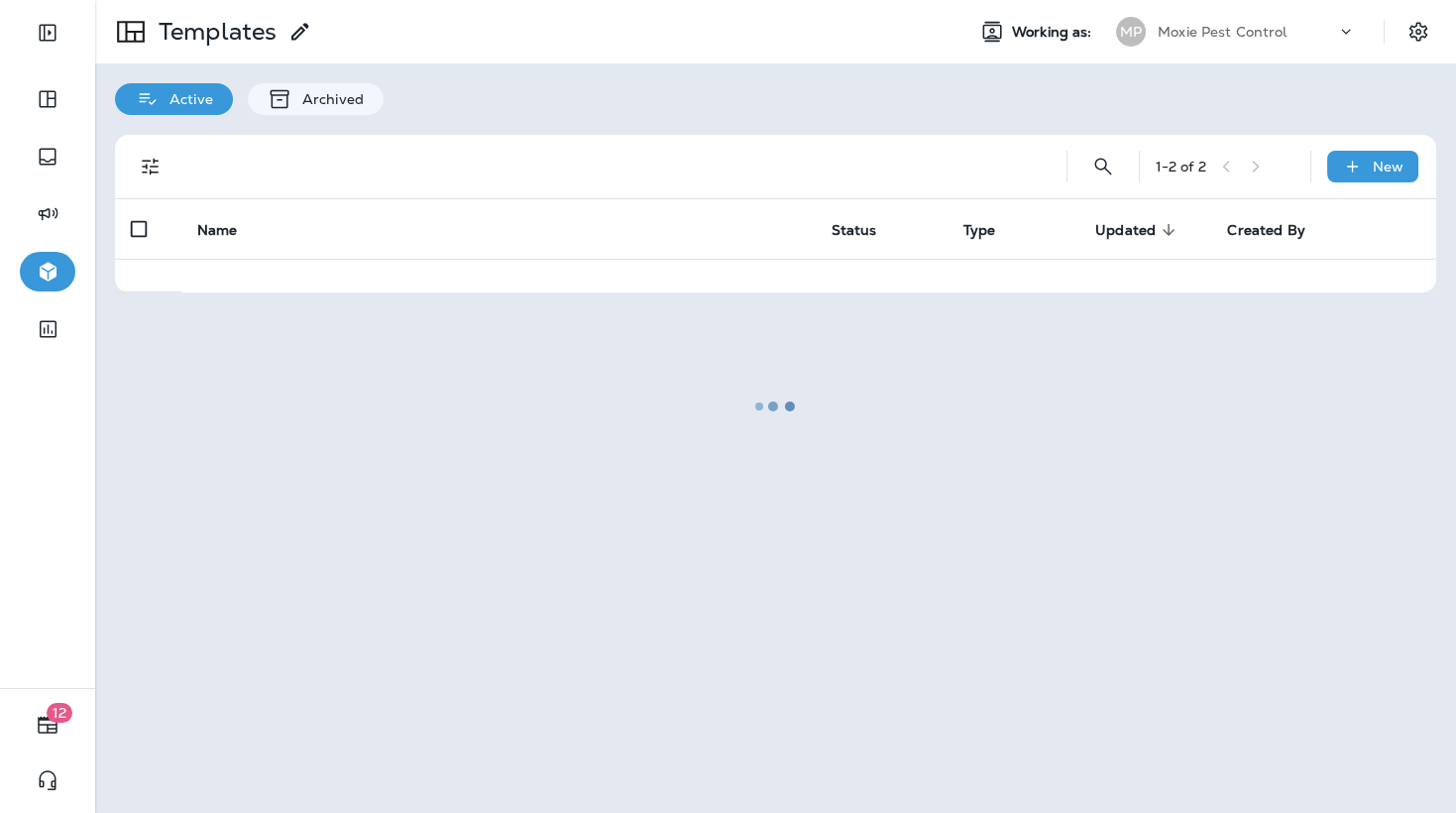 scroll, scrollTop: 0, scrollLeft: 0, axis: both 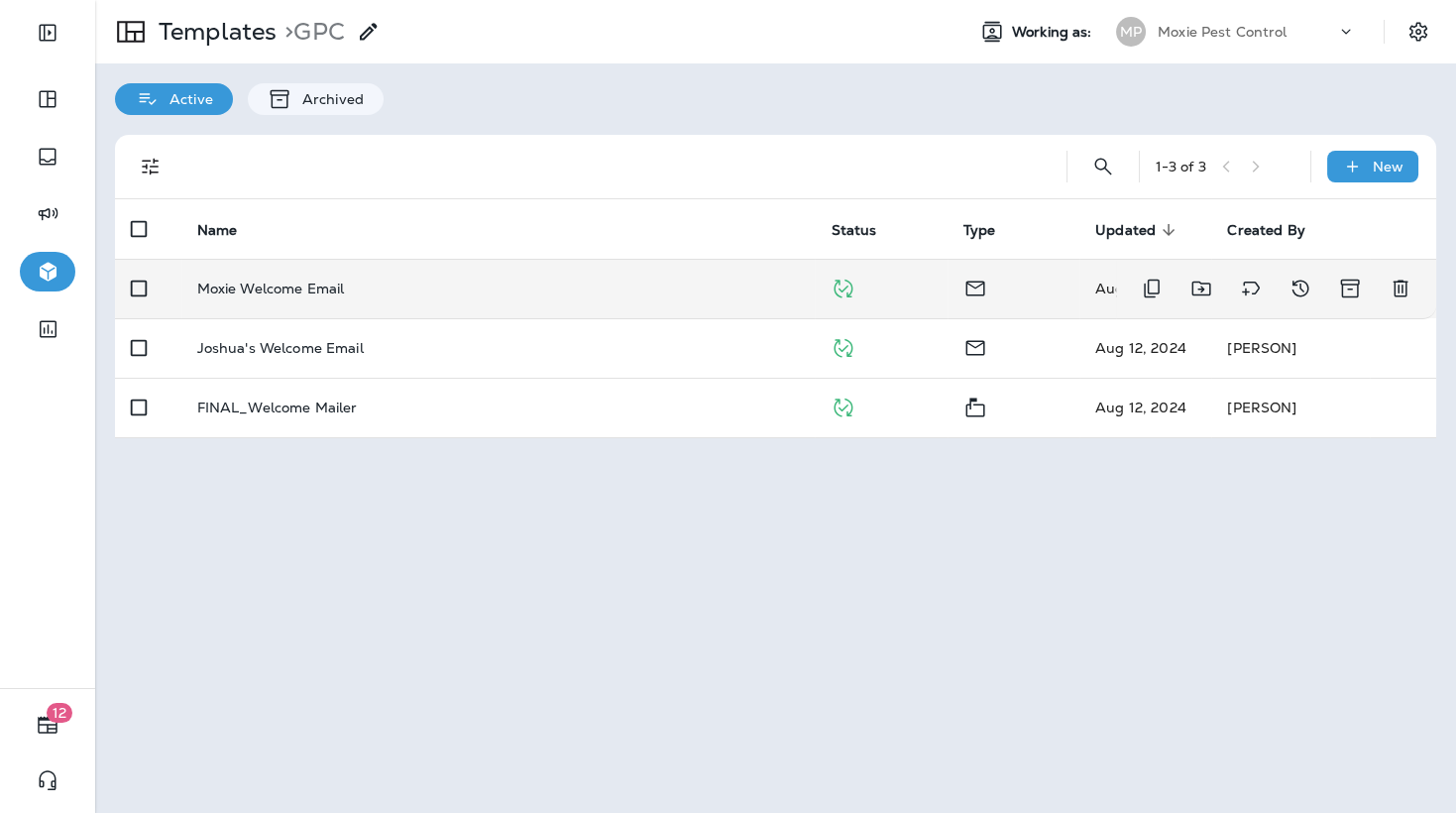 click on "Moxie Welcome Email" at bounding box center (271, 289) 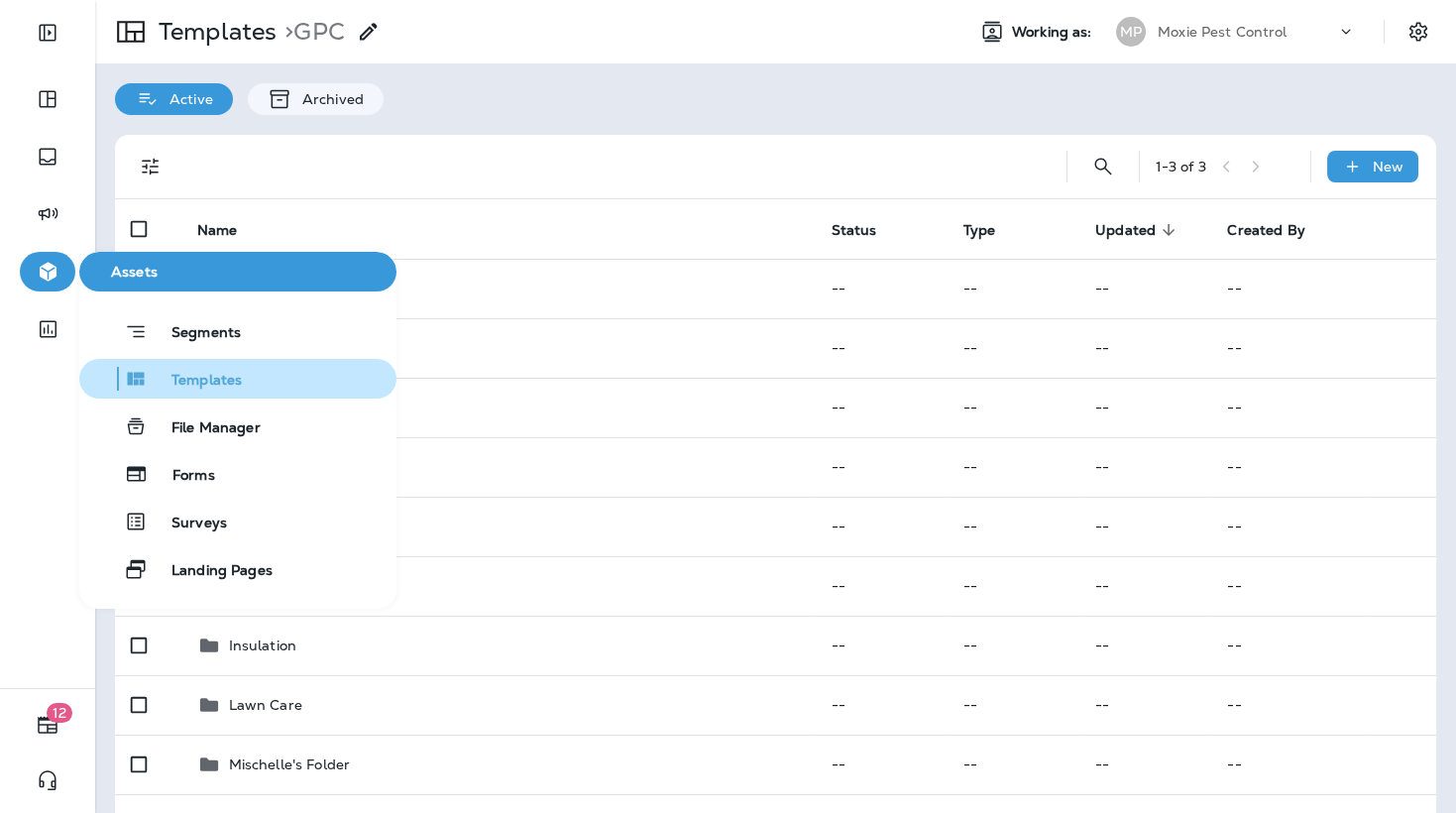 click on "Templates" at bounding box center [194, 381] 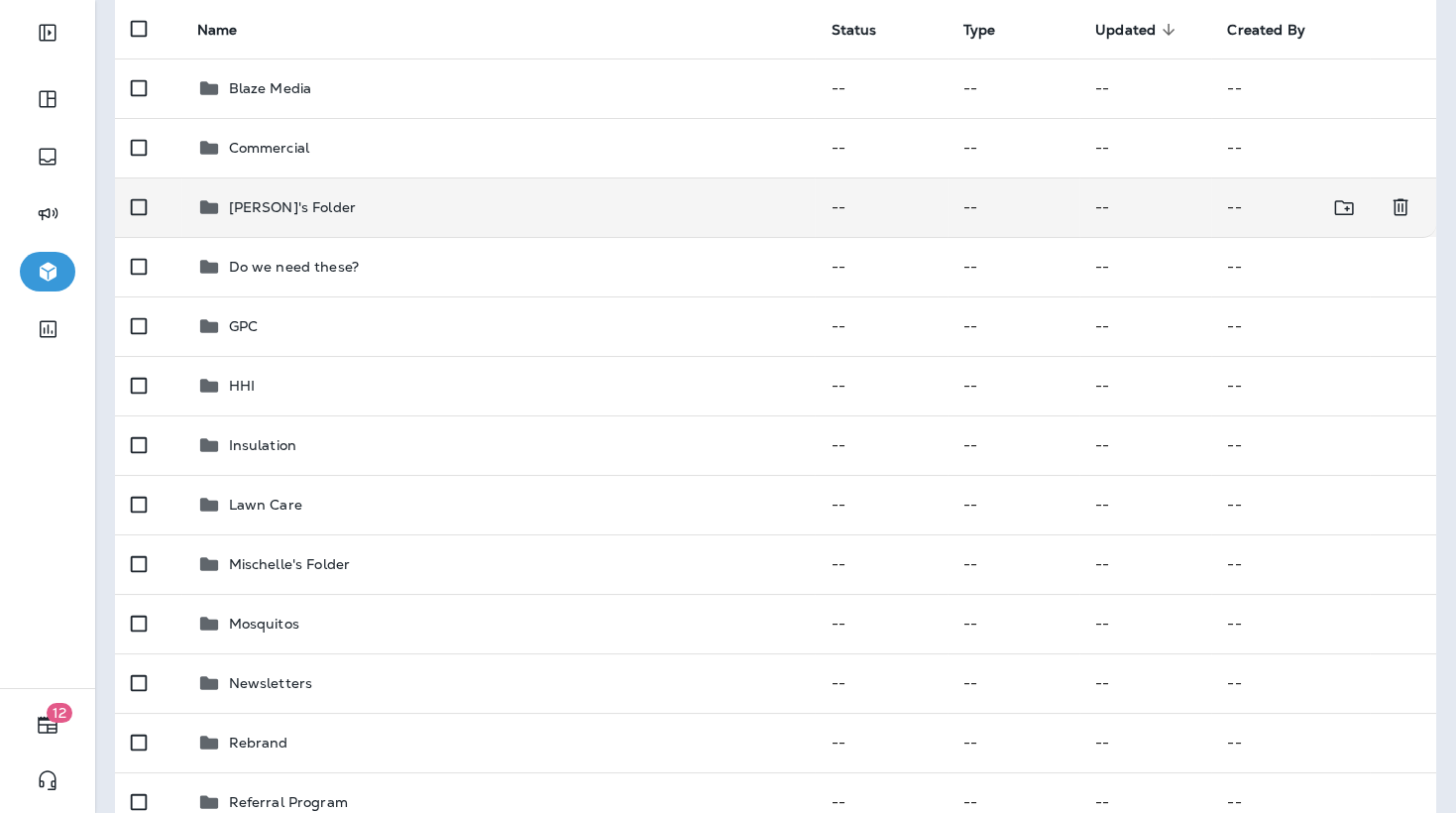 scroll, scrollTop: 201, scrollLeft: 0, axis: vertical 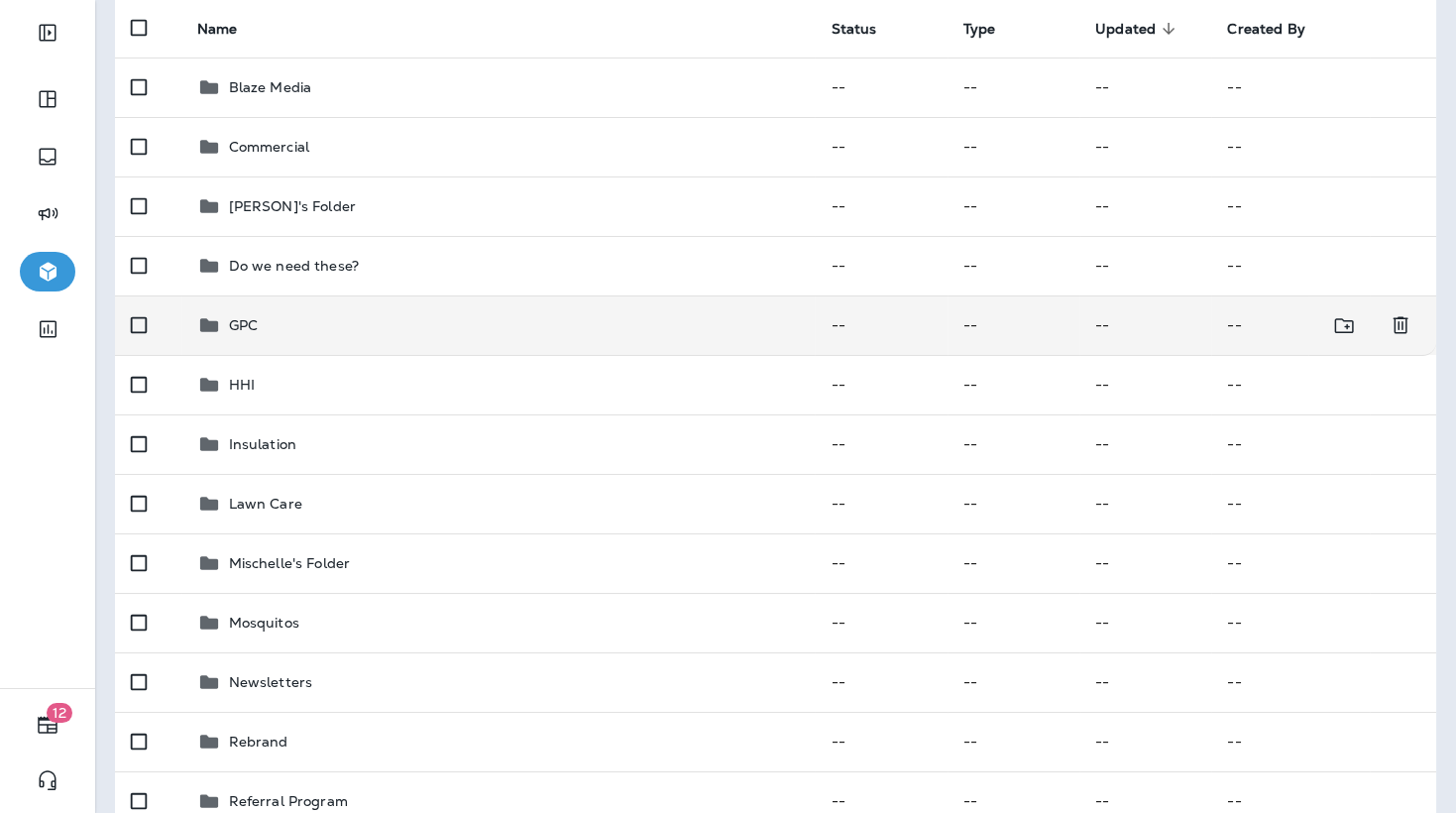 click on "GPC" at bounding box center (499, 325) 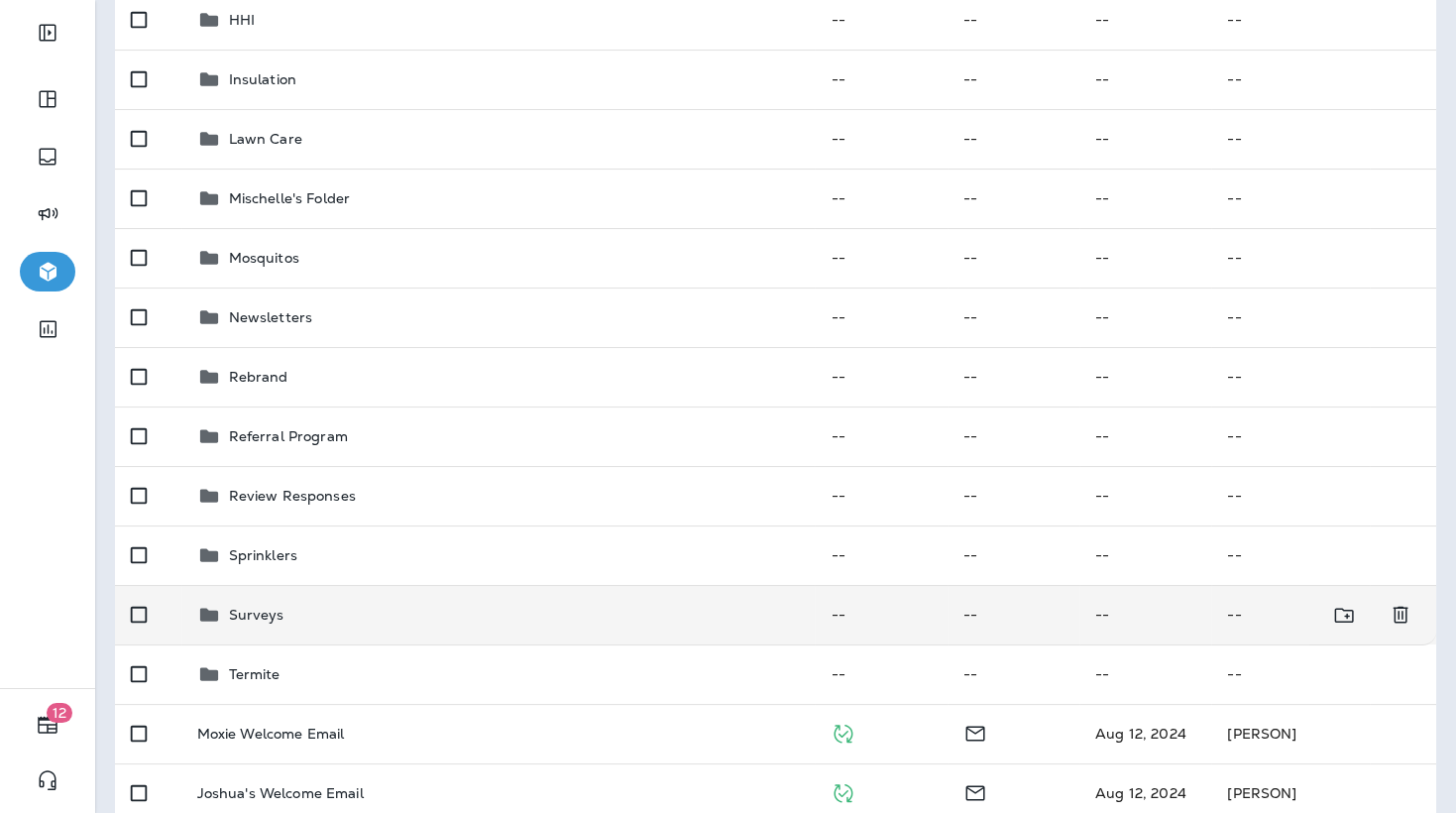 scroll, scrollTop: 654, scrollLeft: 0, axis: vertical 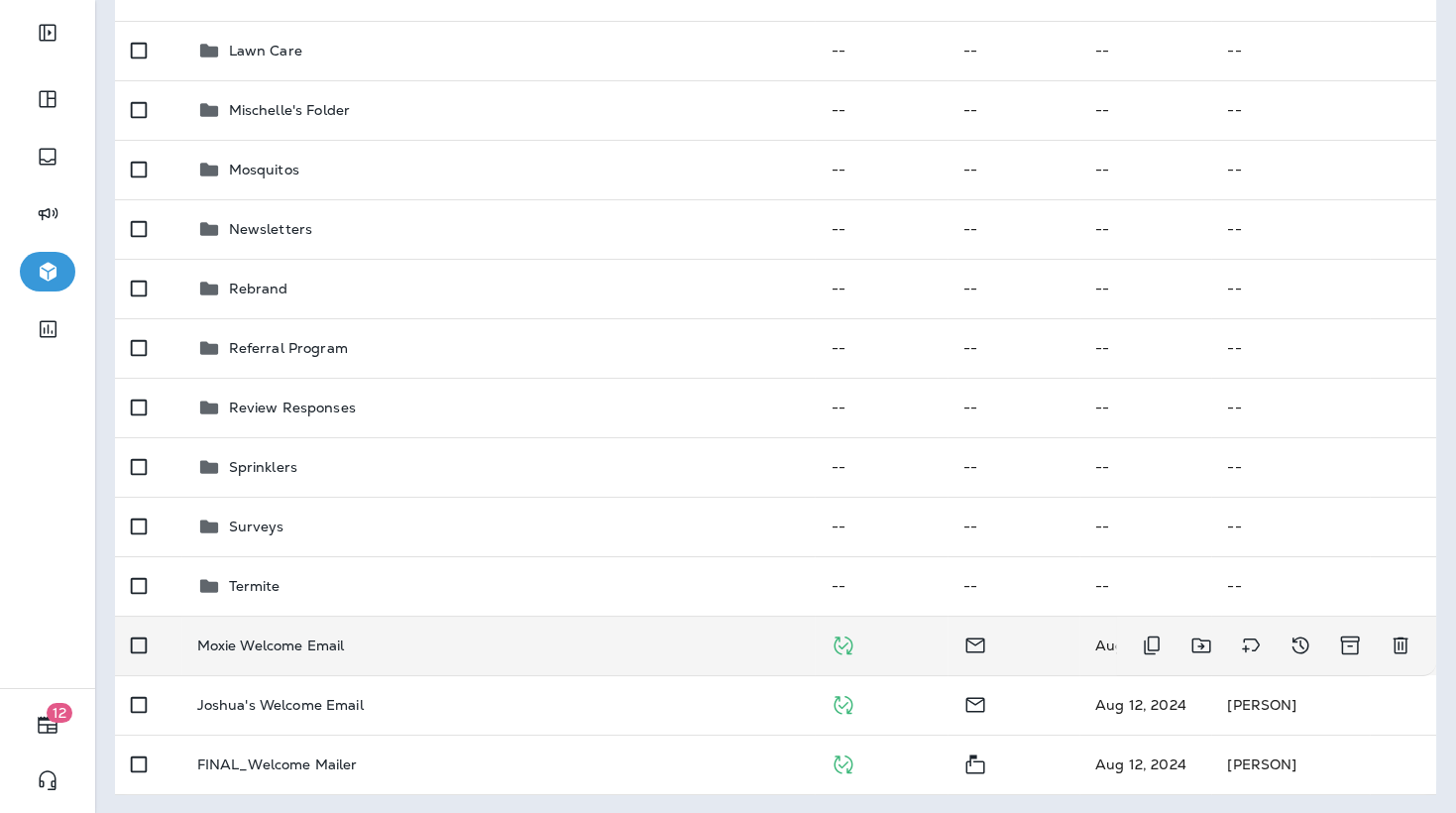 click on "Moxie Welcome Email" at bounding box center [499, 645] 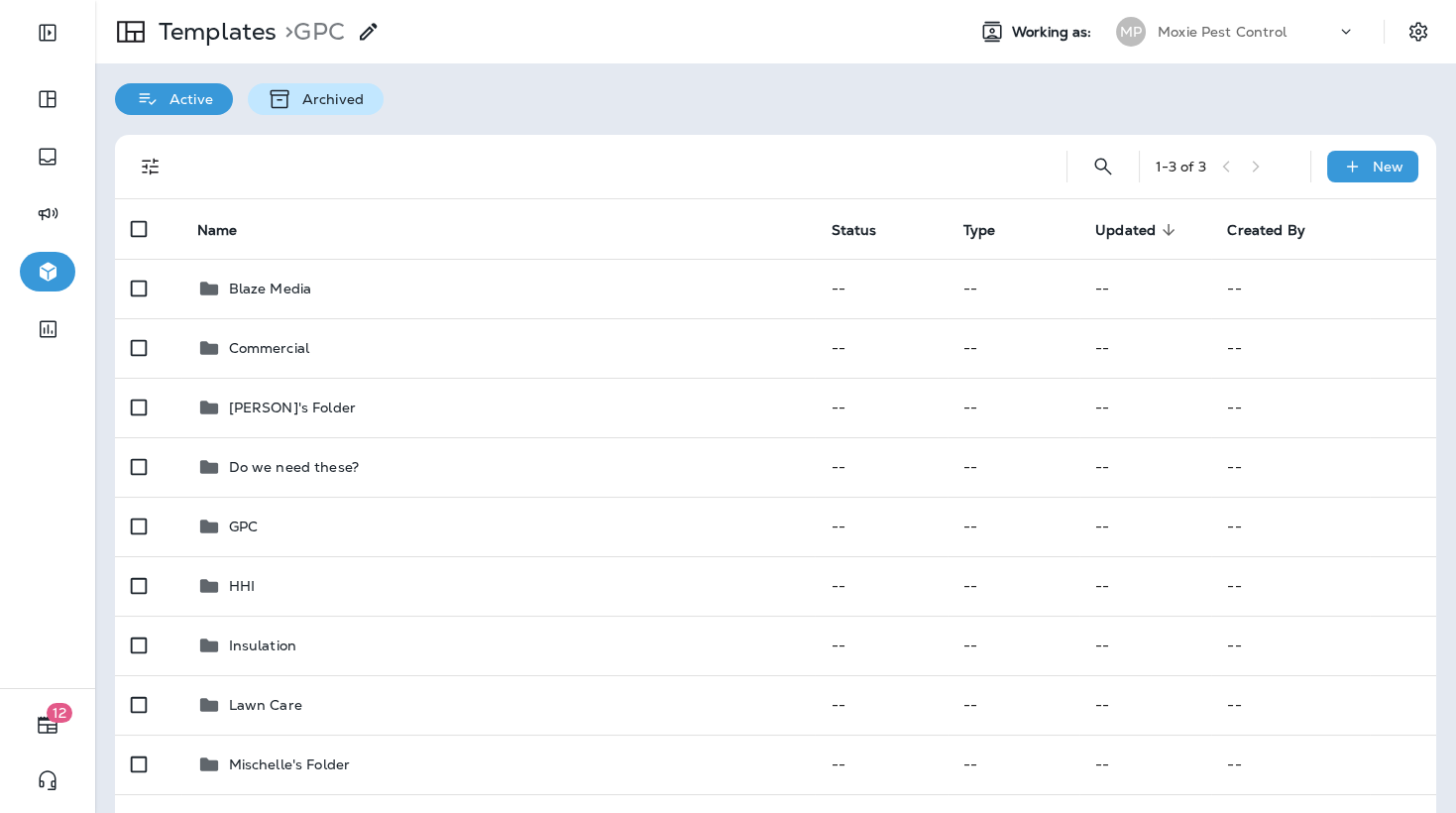 click on "Archived" at bounding box center (328, 99) 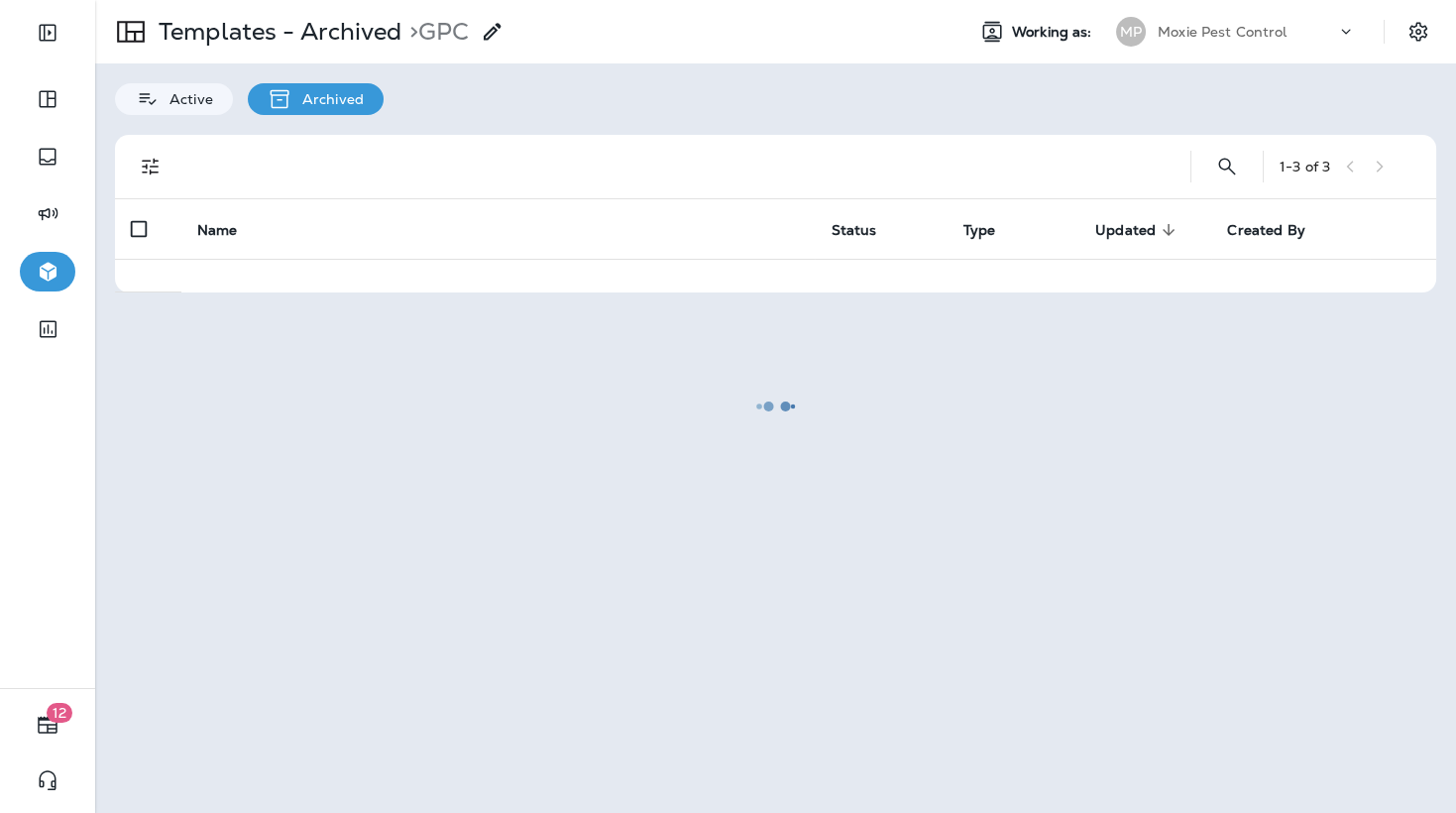 click at bounding box center [775, 406] 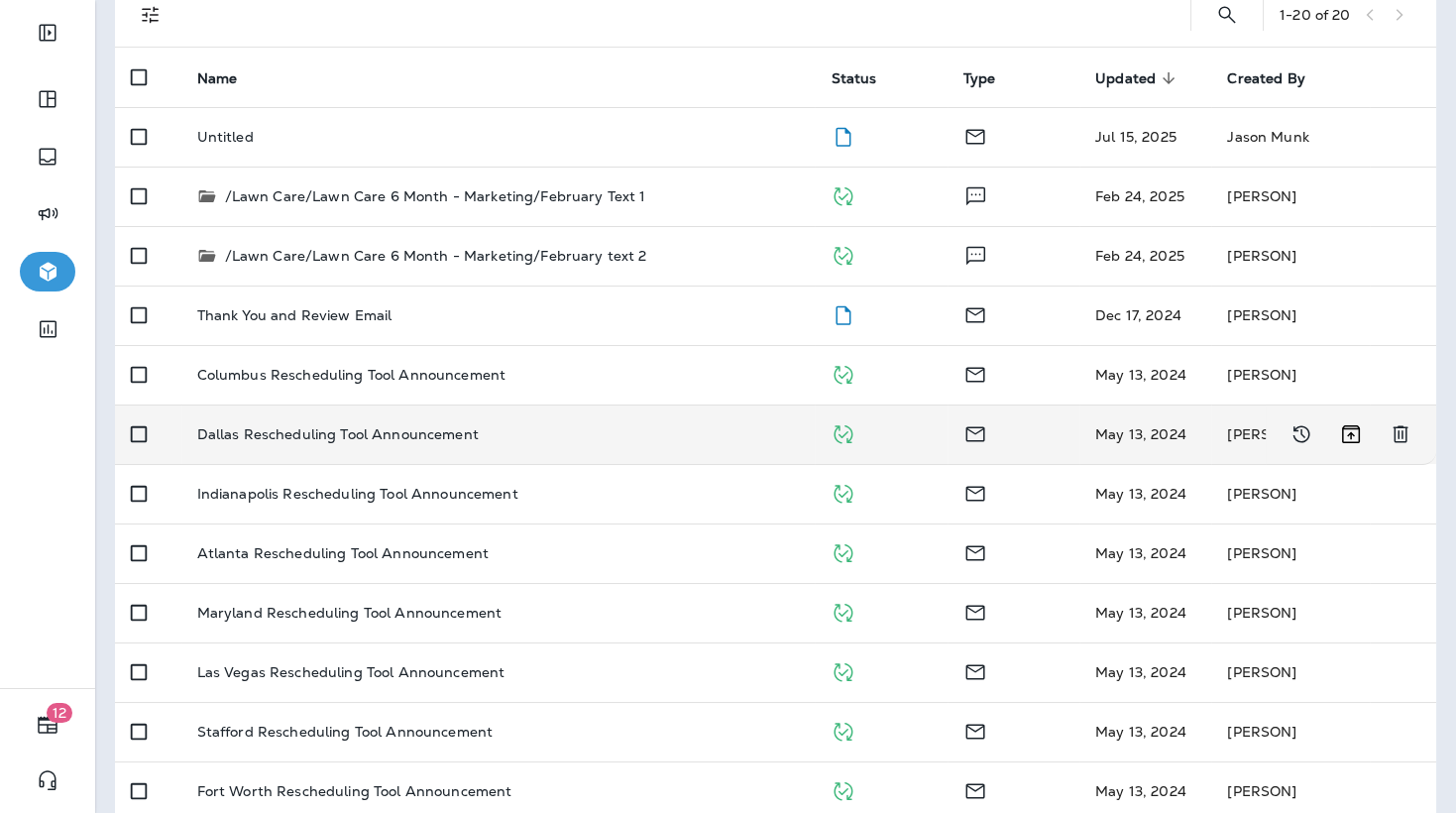scroll, scrollTop: 0, scrollLeft: 0, axis: both 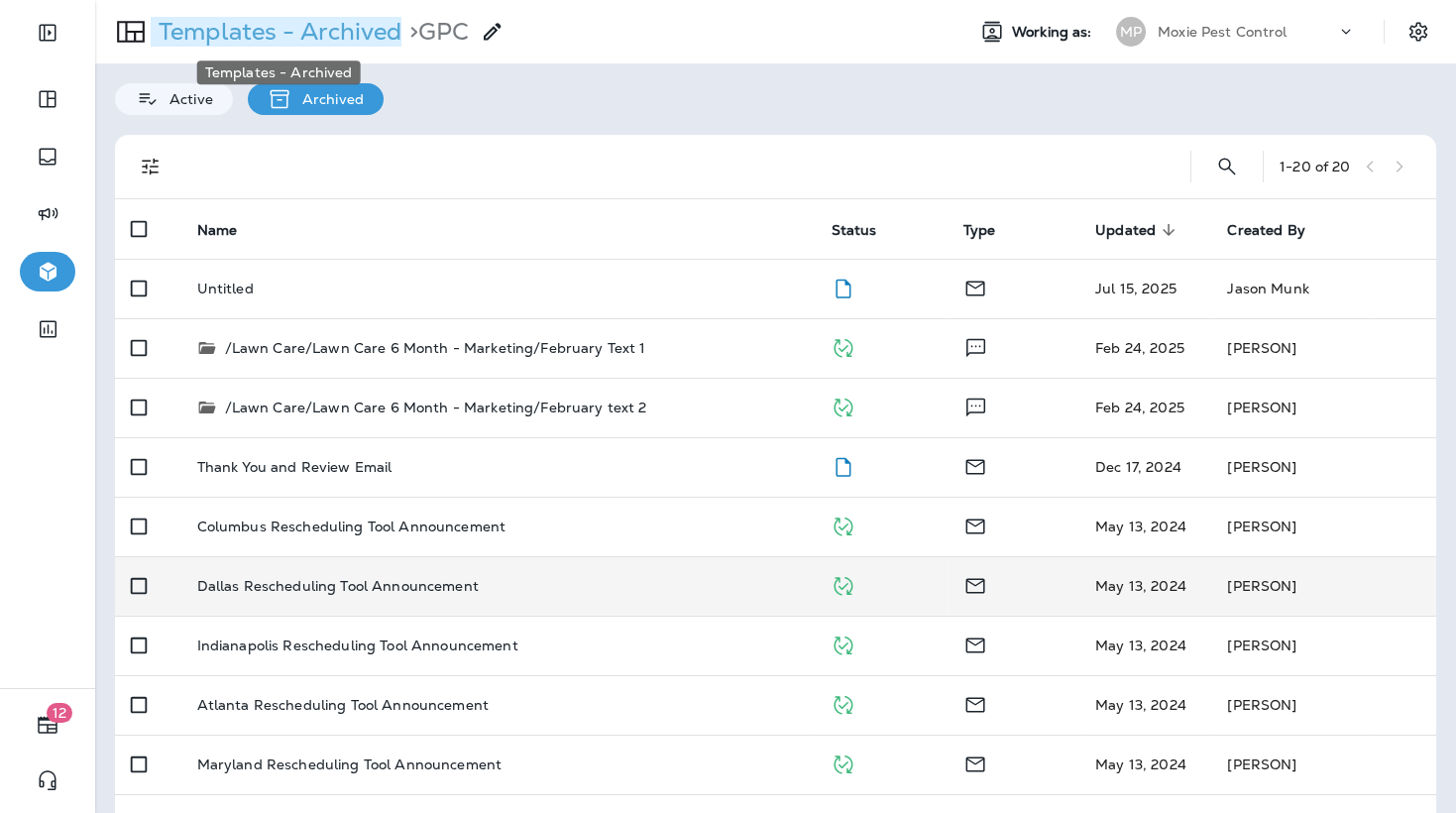 click on "Templates - Archived" at bounding box center (276, 32) 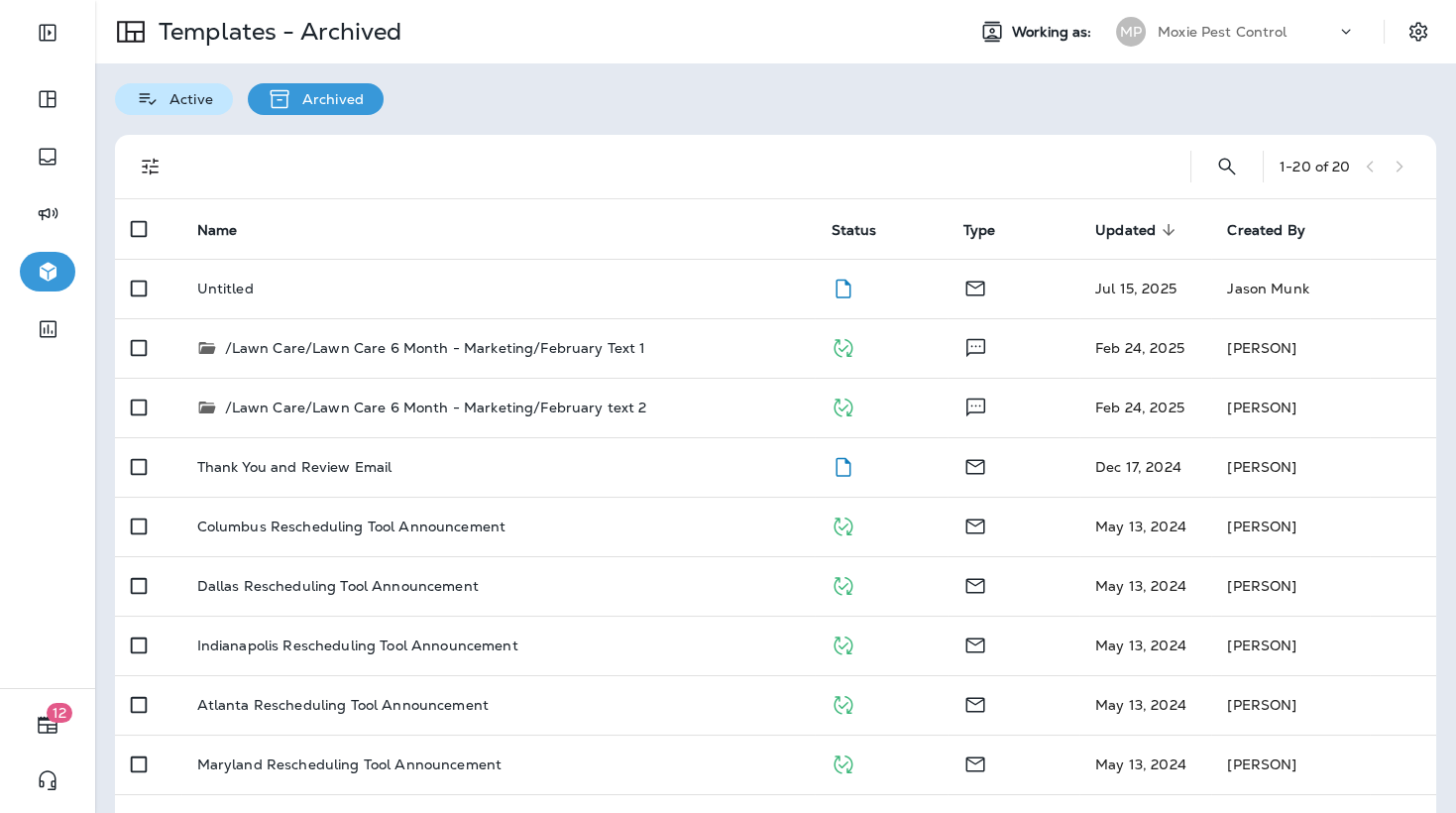 click on "Active" at bounding box center (186, 99) 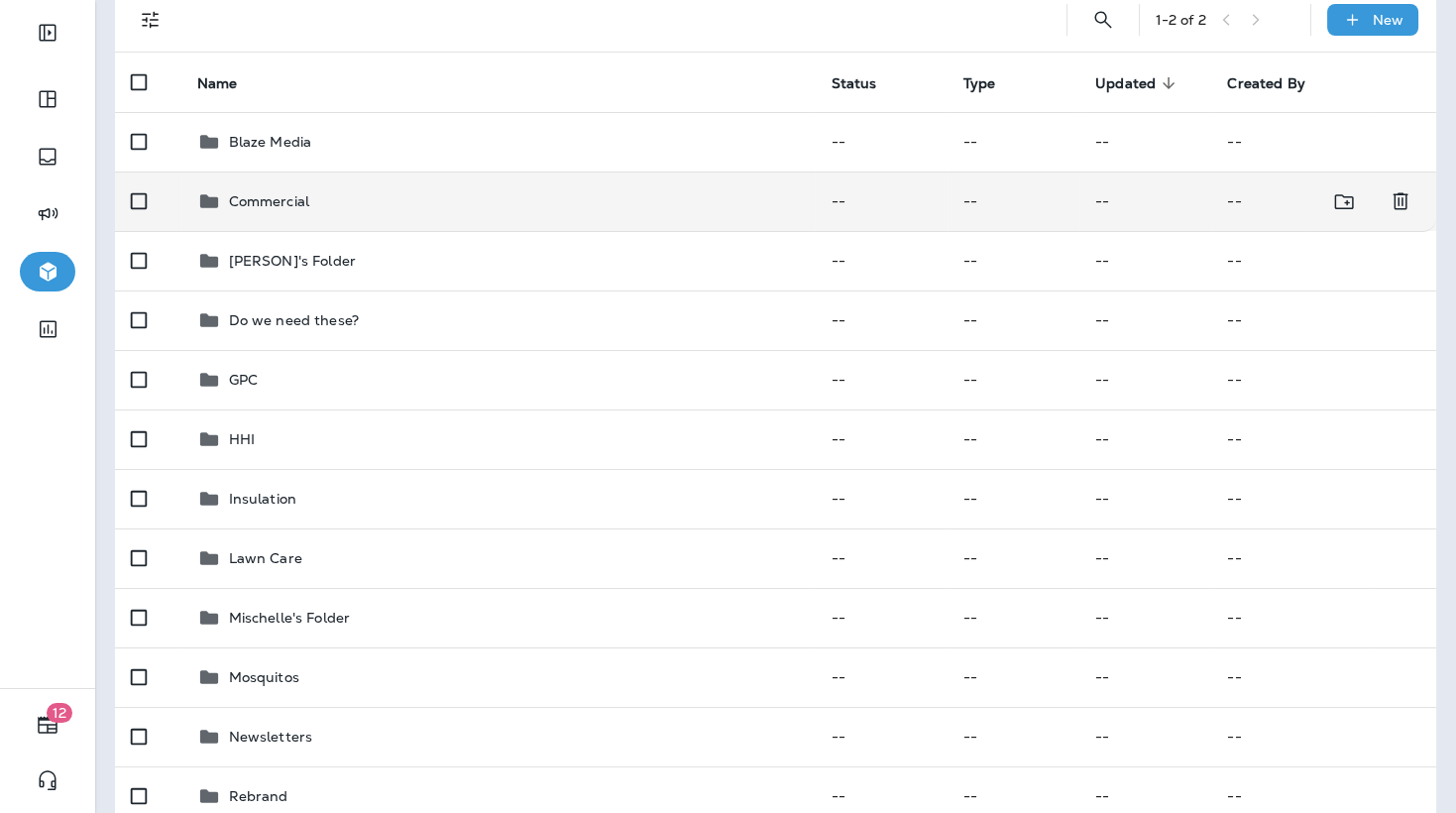 scroll, scrollTop: 156, scrollLeft: 0, axis: vertical 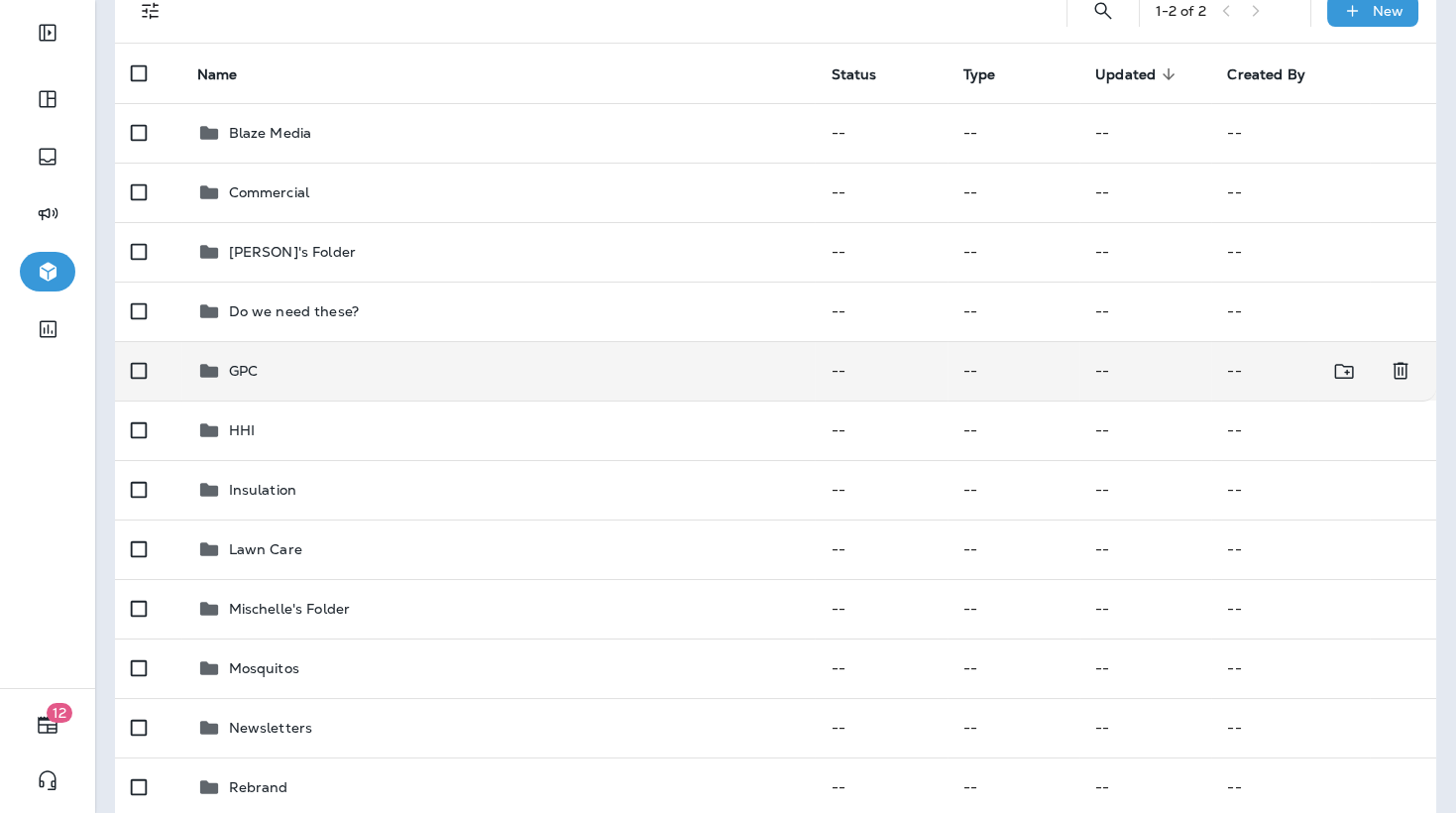 click on "GPC" at bounding box center (499, 371) 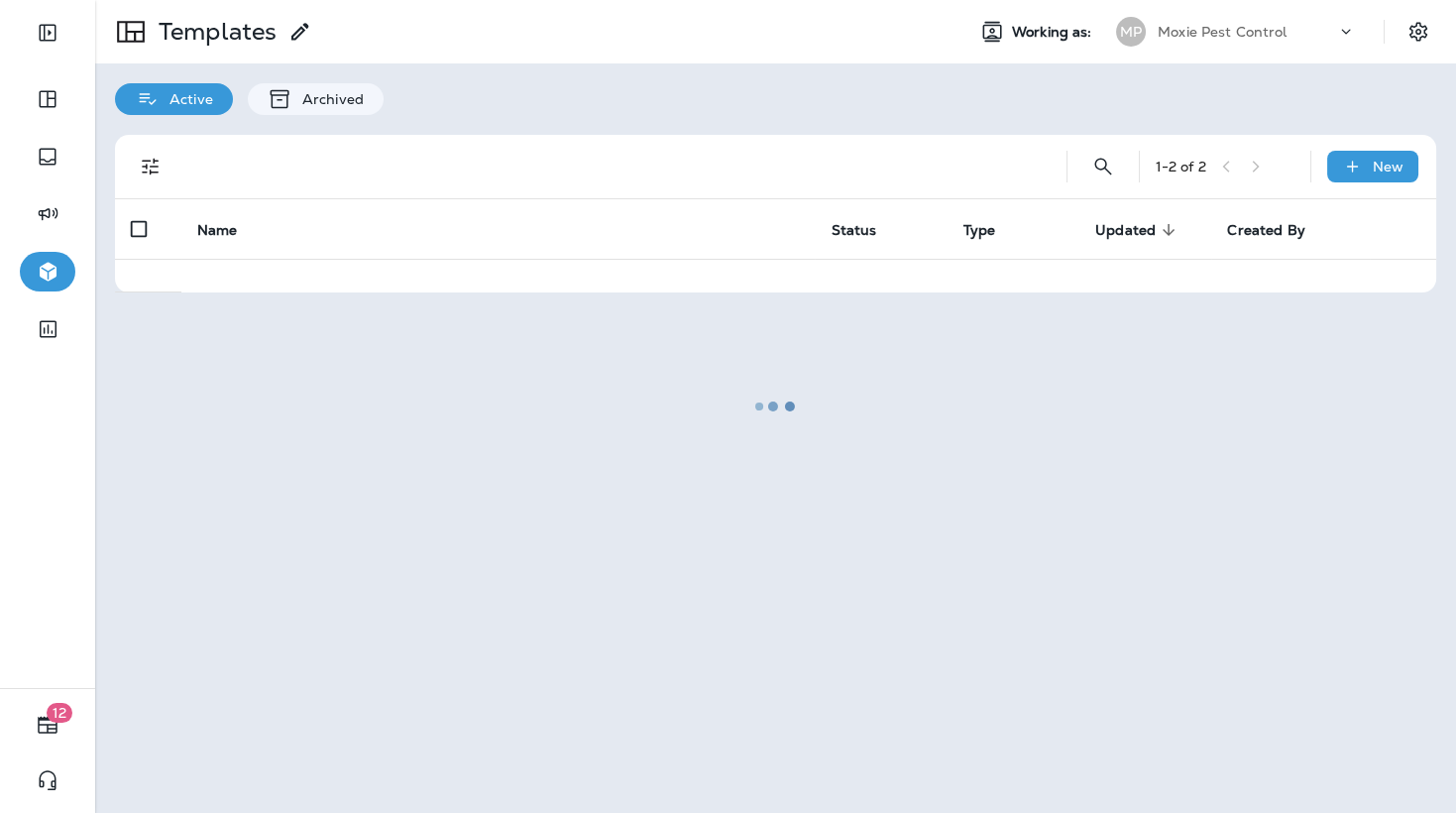 scroll, scrollTop: 0, scrollLeft: 0, axis: both 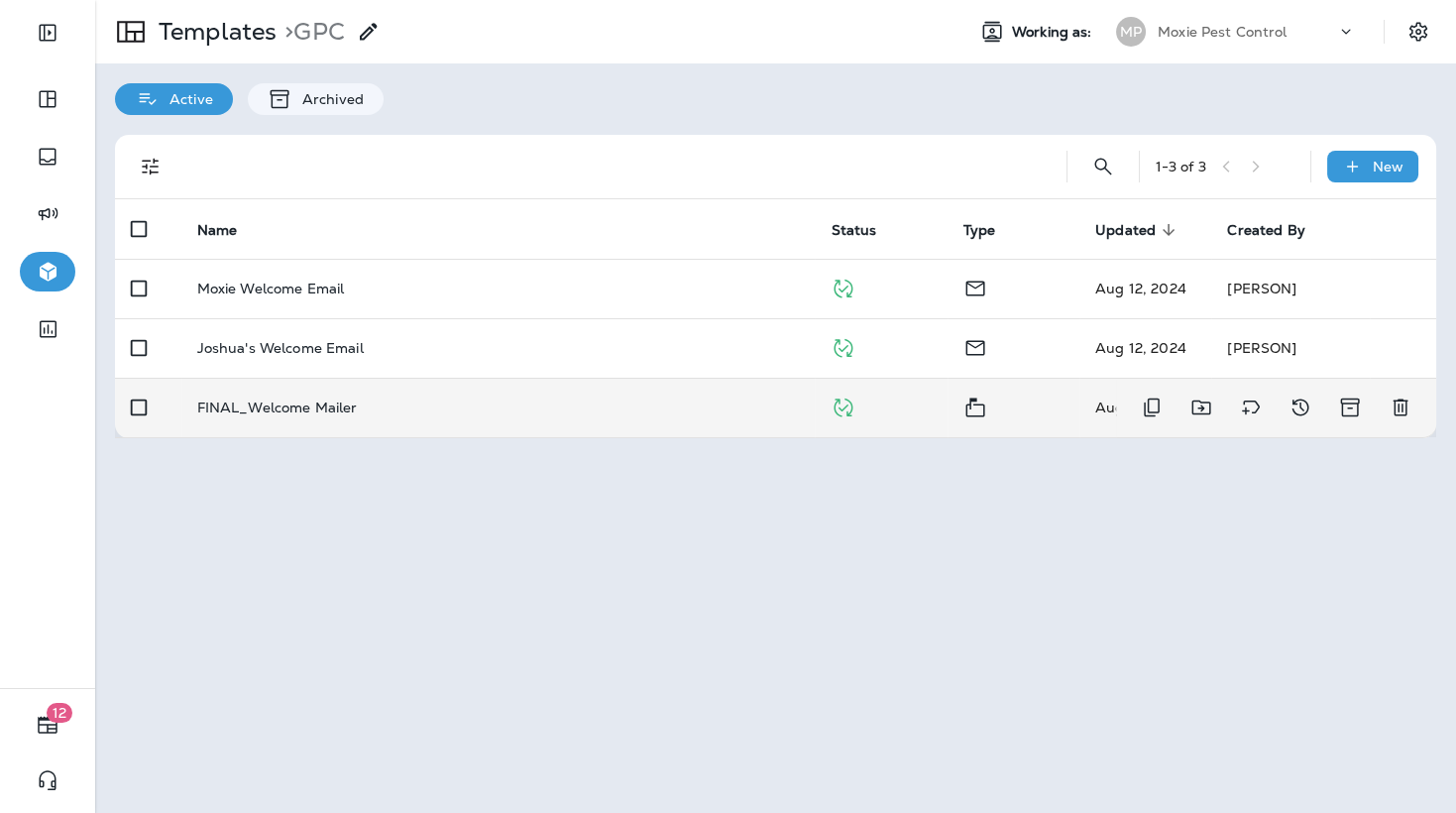 click on "FINAL_Welcome Mailer" at bounding box center (278, 407) 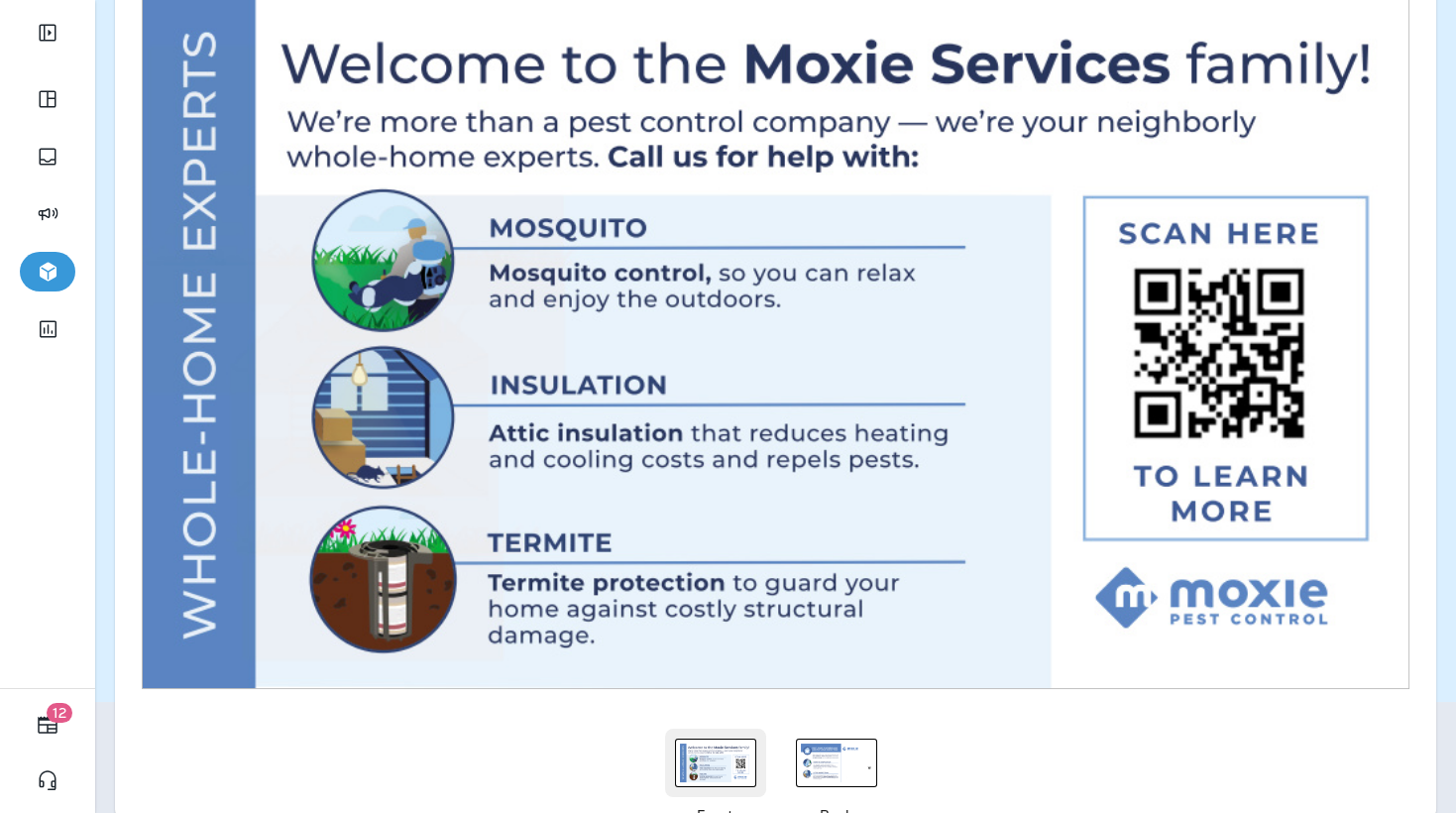 scroll, scrollTop: 0, scrollLeft: 0, axis: both 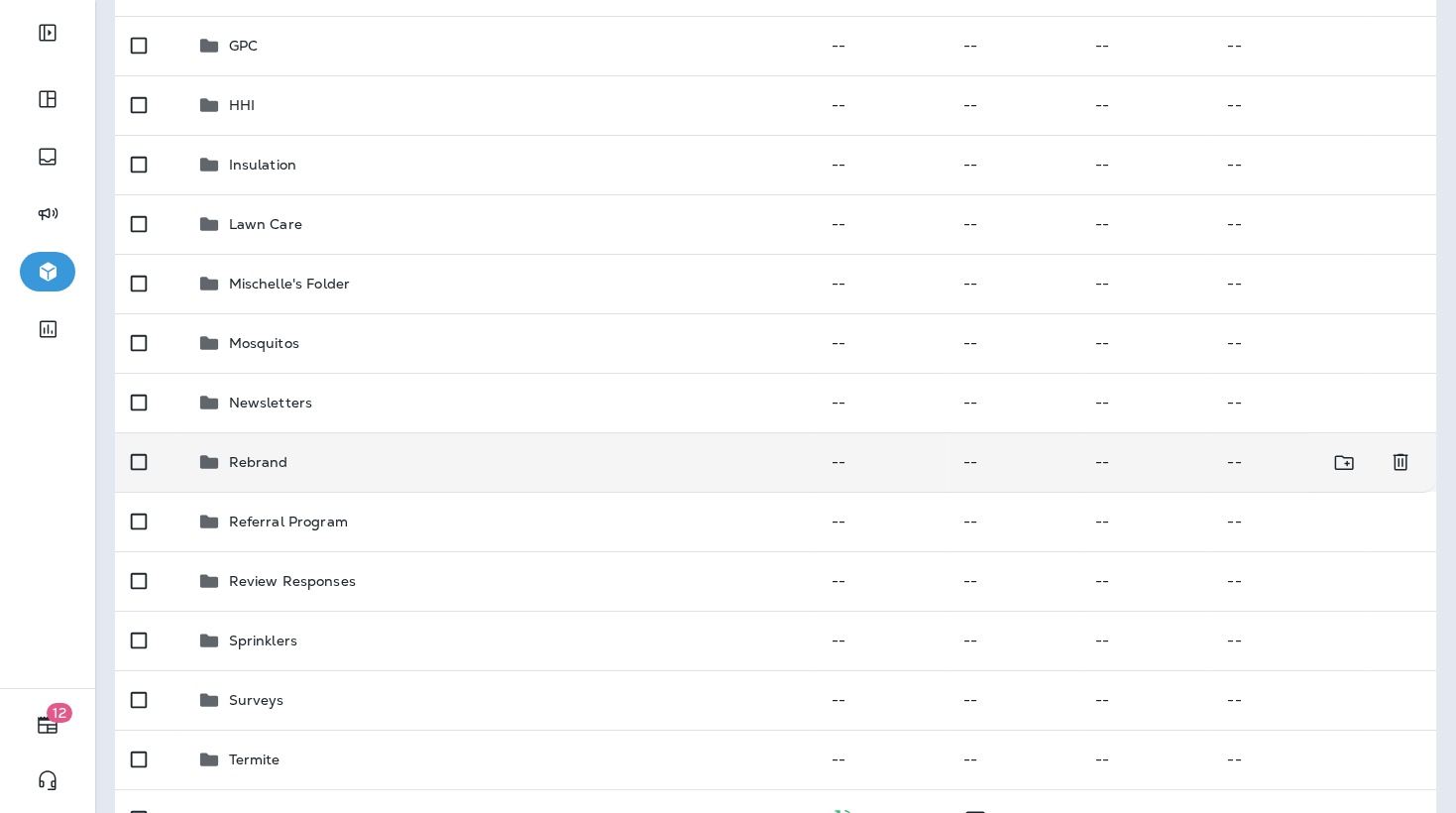 click on "Rebrand" at bounding box center [499, 462] 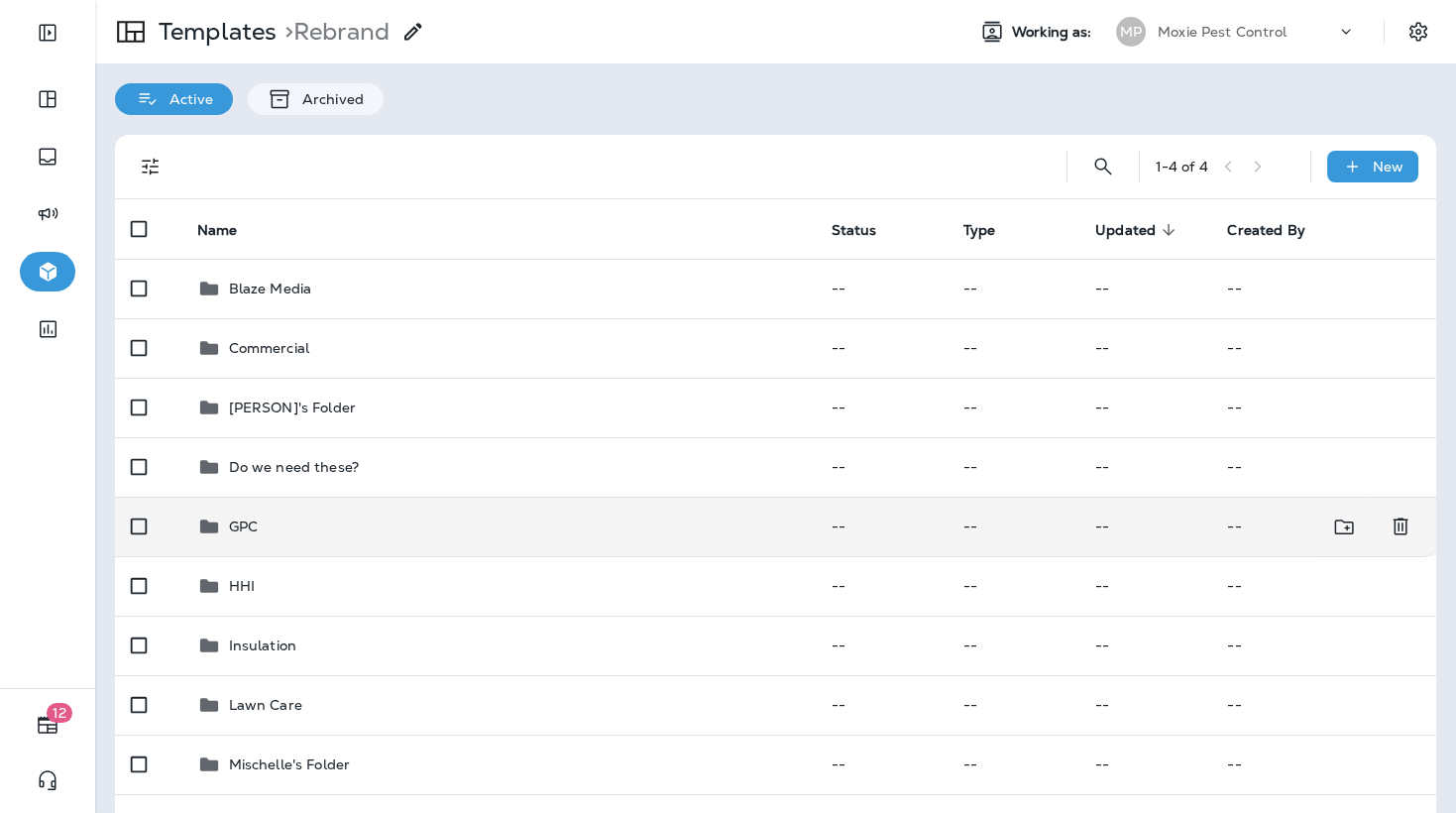 click on "GPC" at bounding box center (243, 526) 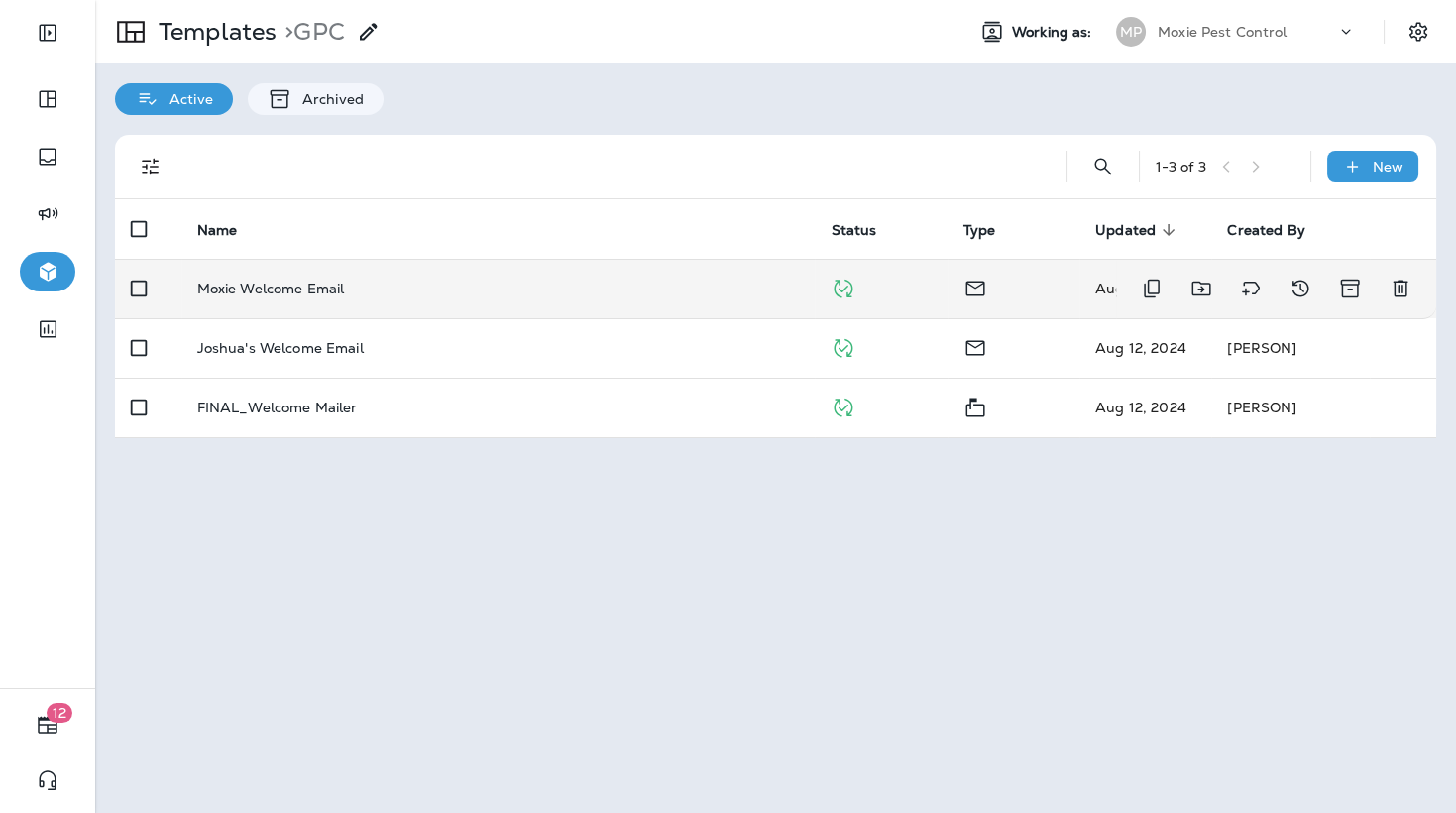 click on "Moxie Welcome Email" at bounding box center [271, 289] 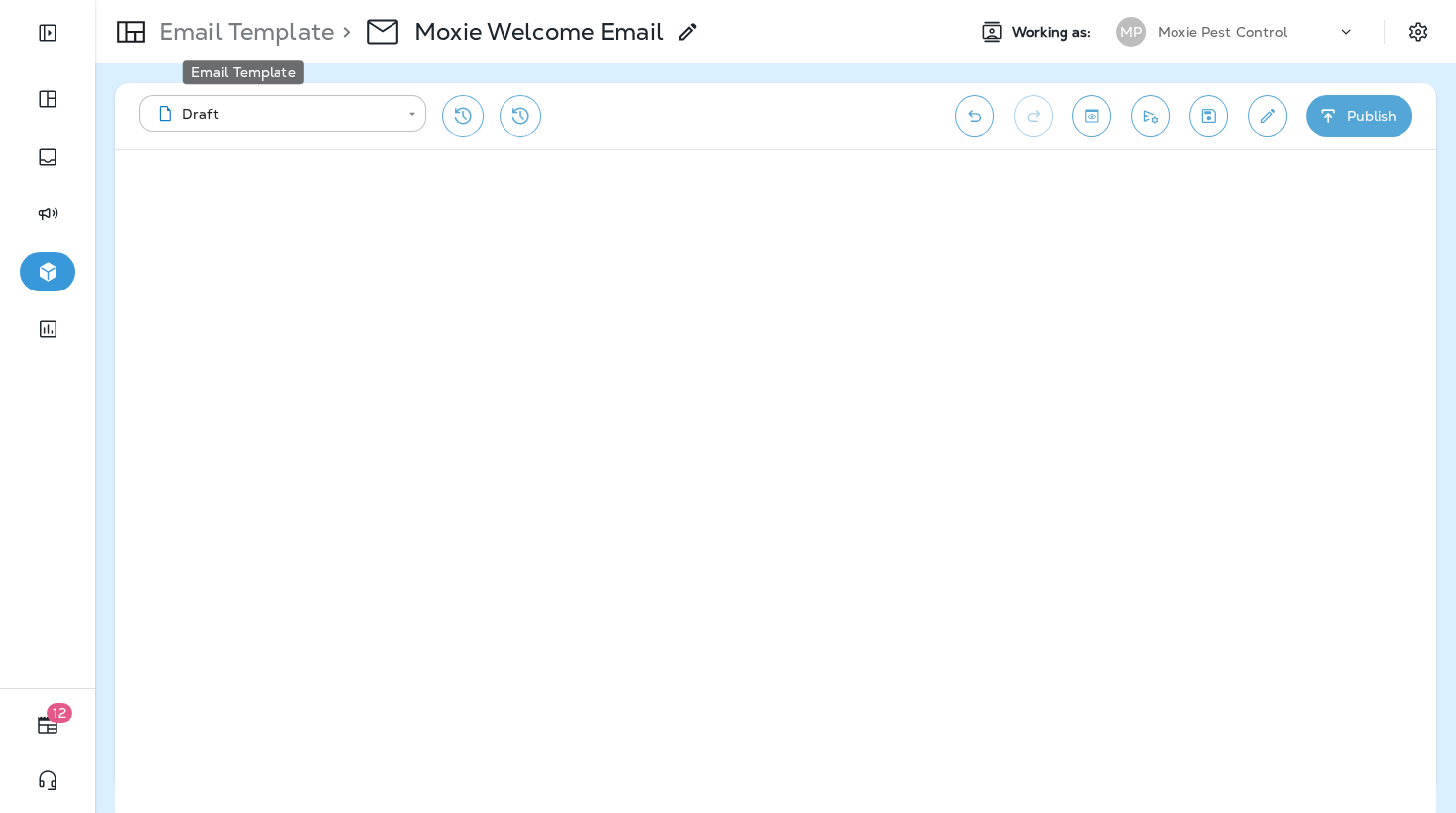 click on "Email Template" at bounding box center (242, 32) 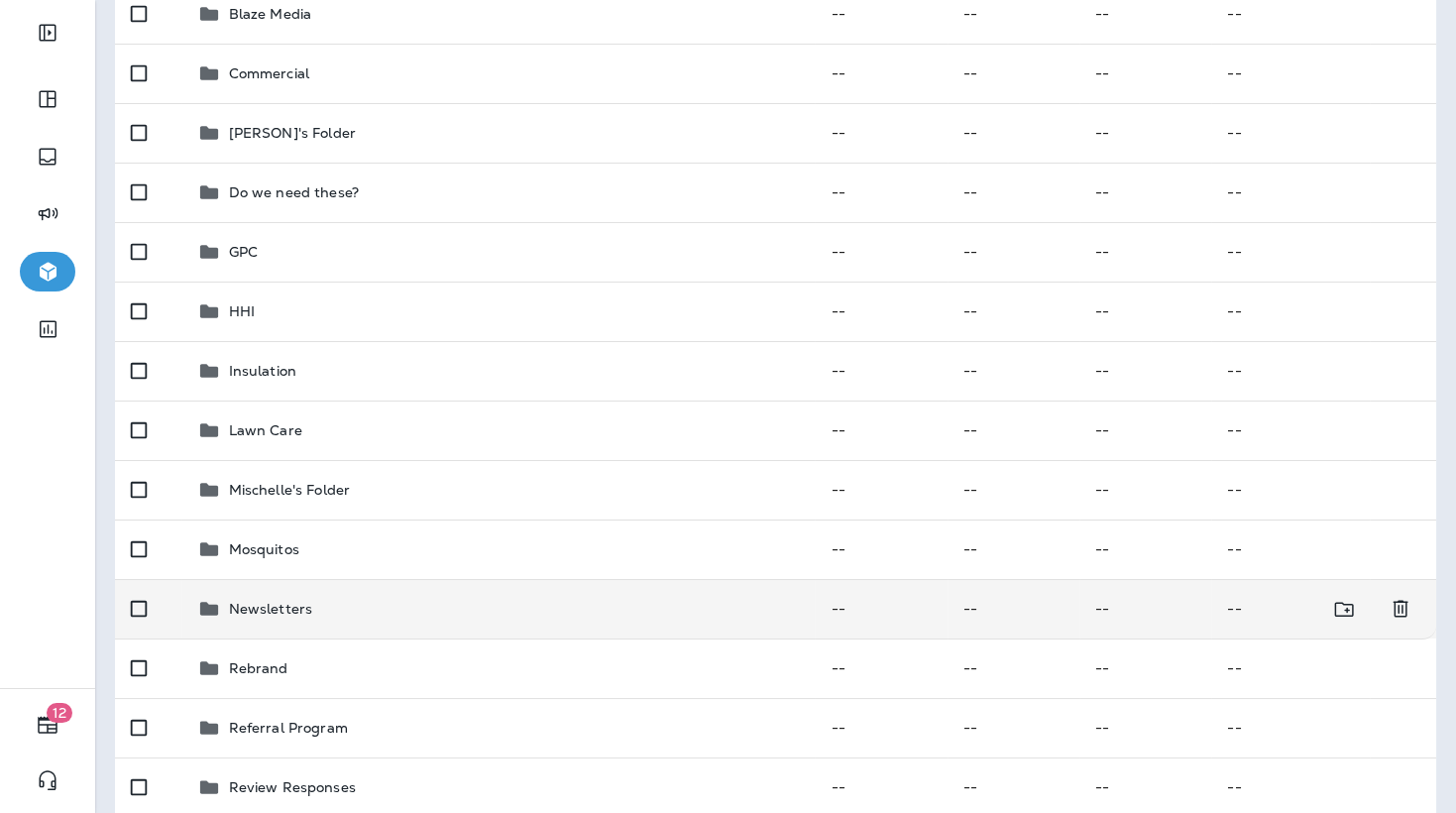 scroll, scrollTop: 264, scrollLeft: 0, axis: vertical 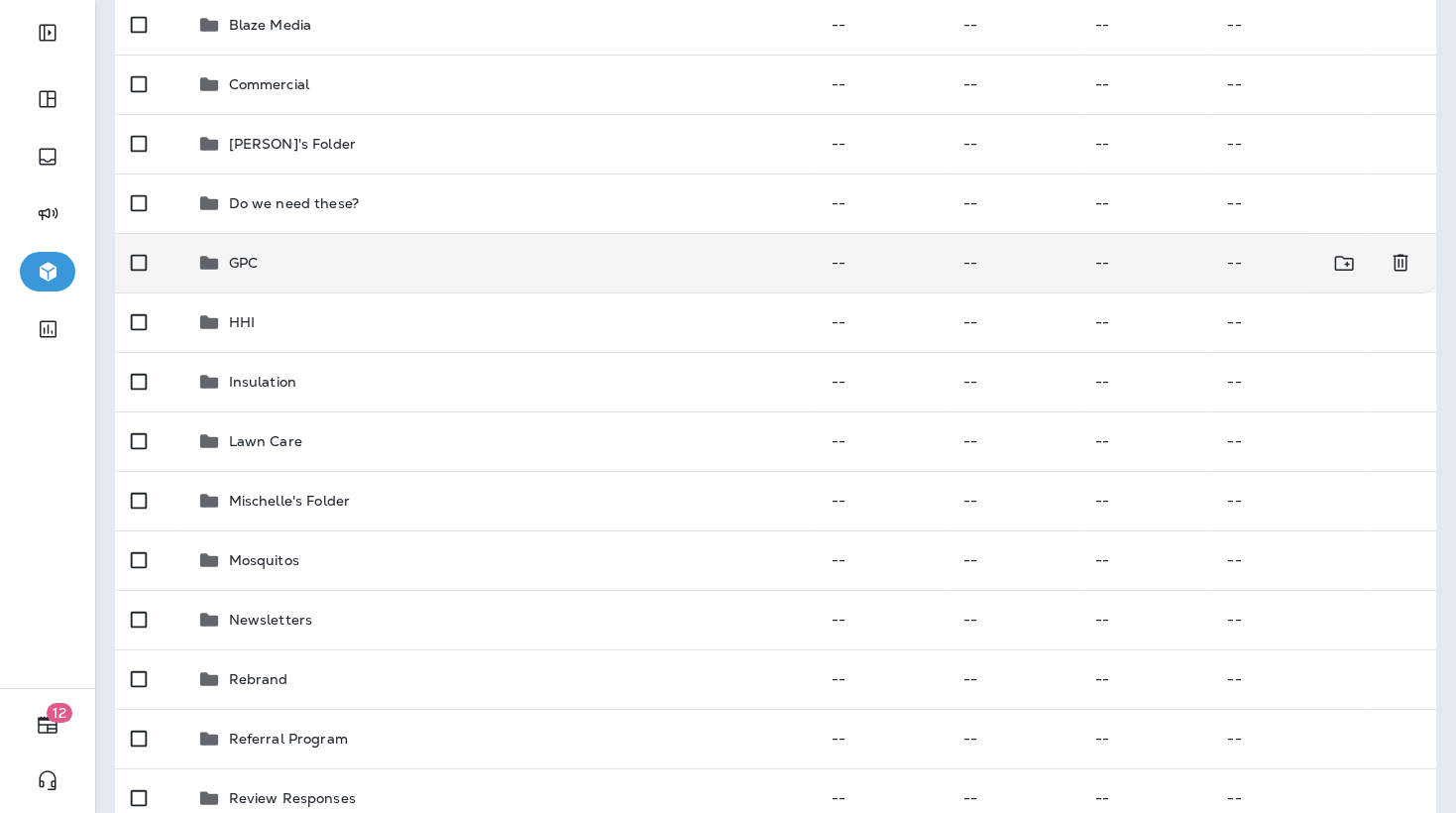 click on "GPC" at bounding box center (499, 263) 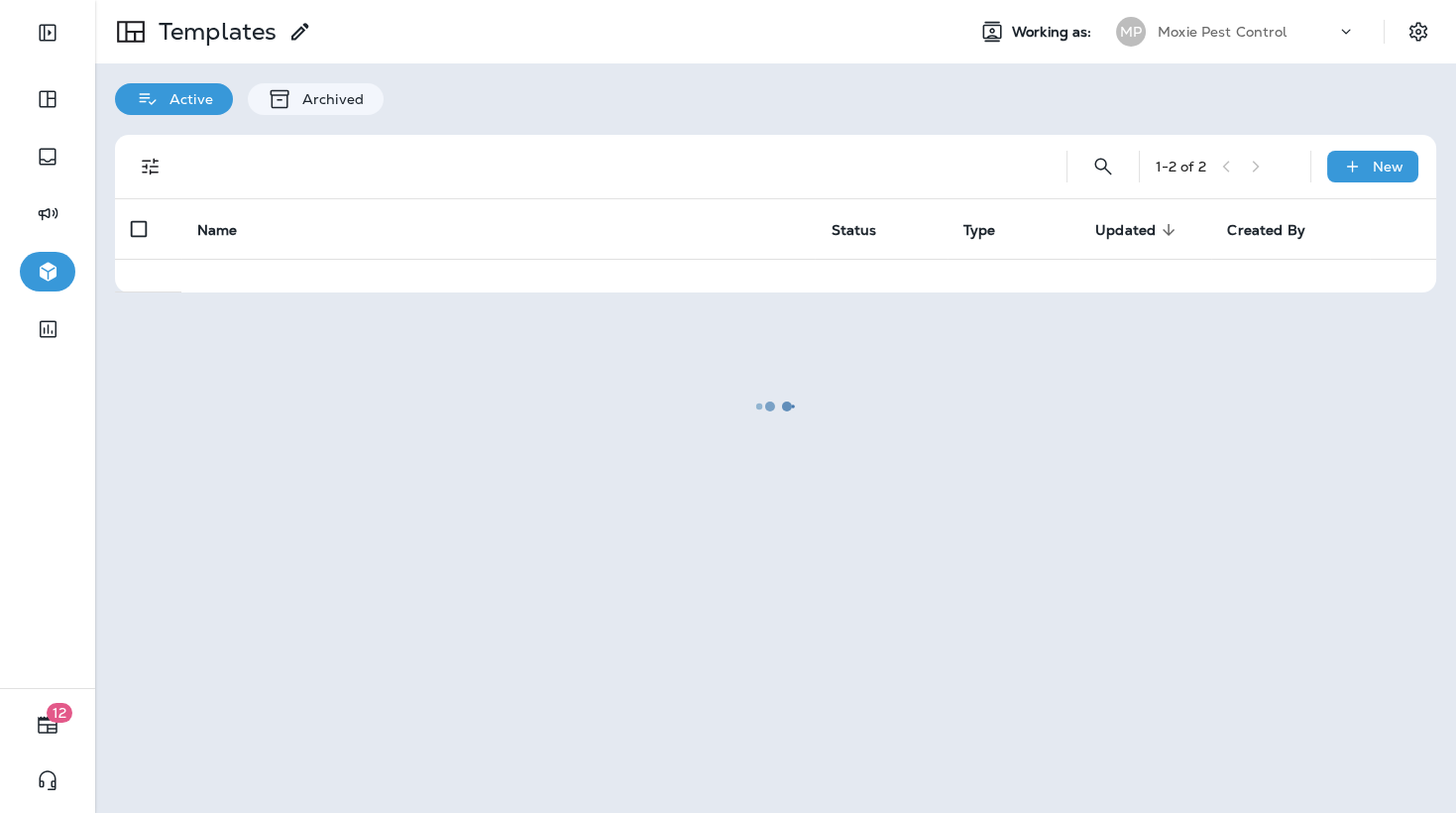 scroll, scrollTop: 0, scrollLeft: 0, axis: both 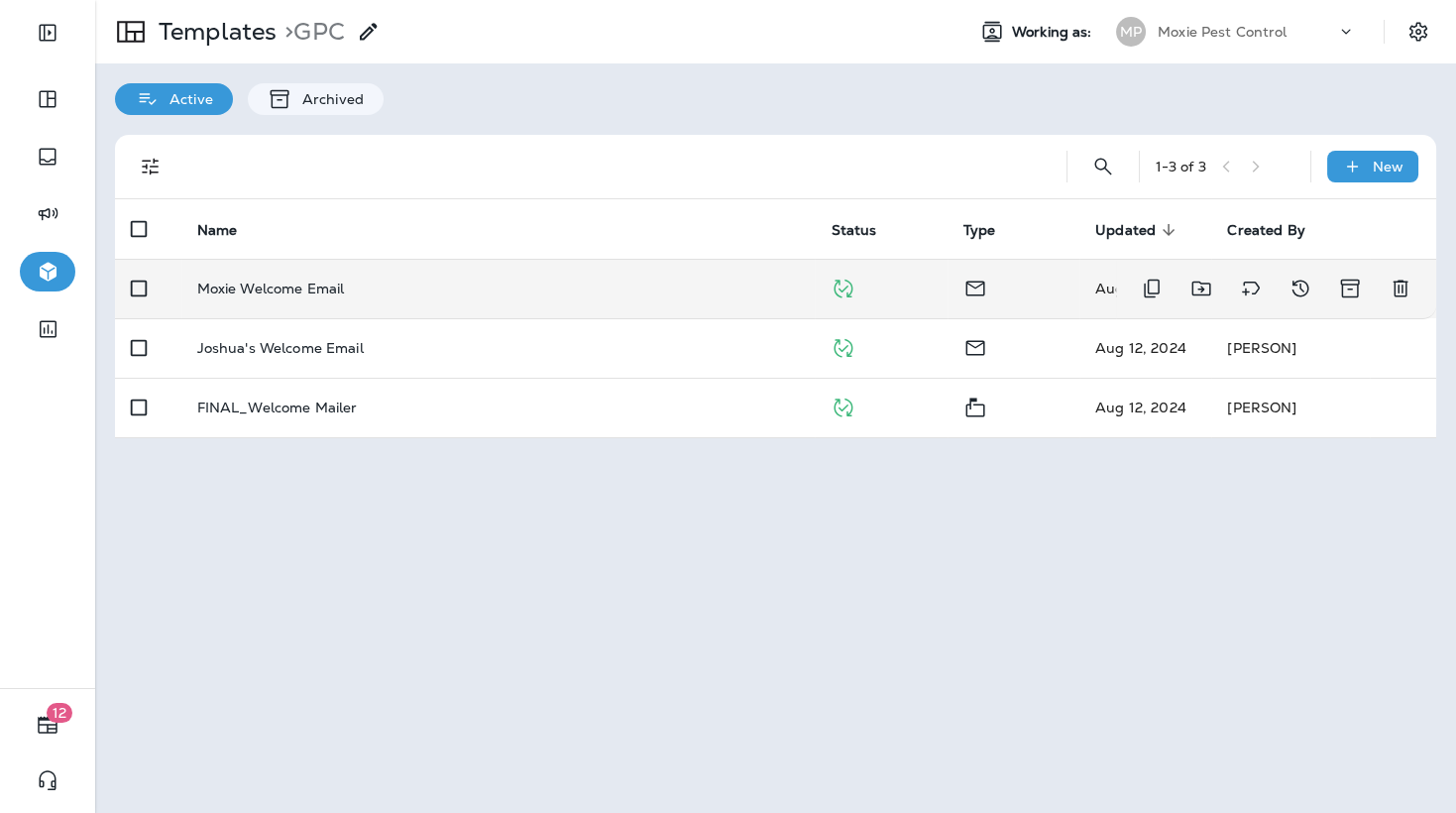 click on "Moxie Welcome Email" at bounding box center [499, 289] 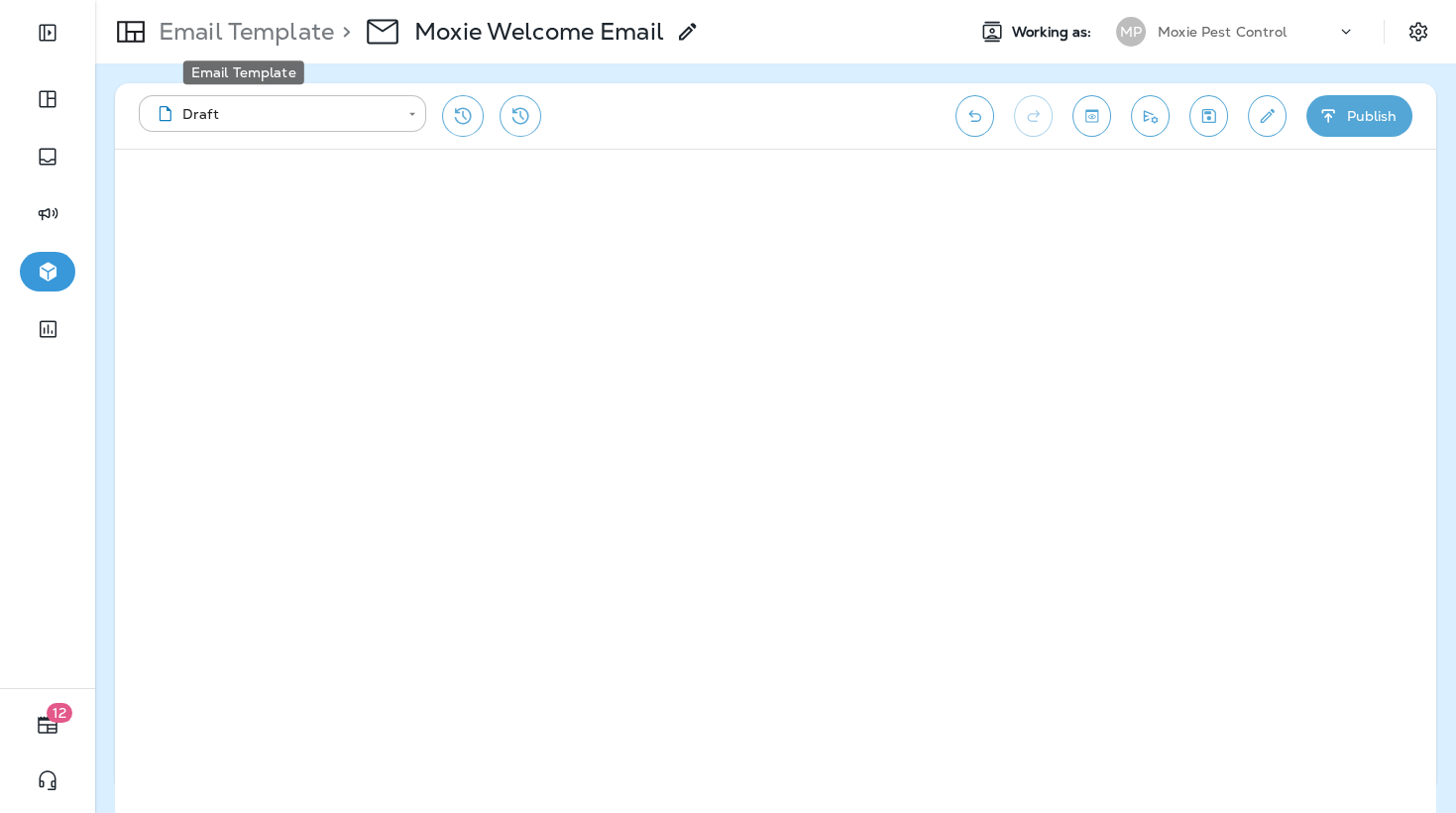 click on "Email Template" at bounding box center [242, 32] 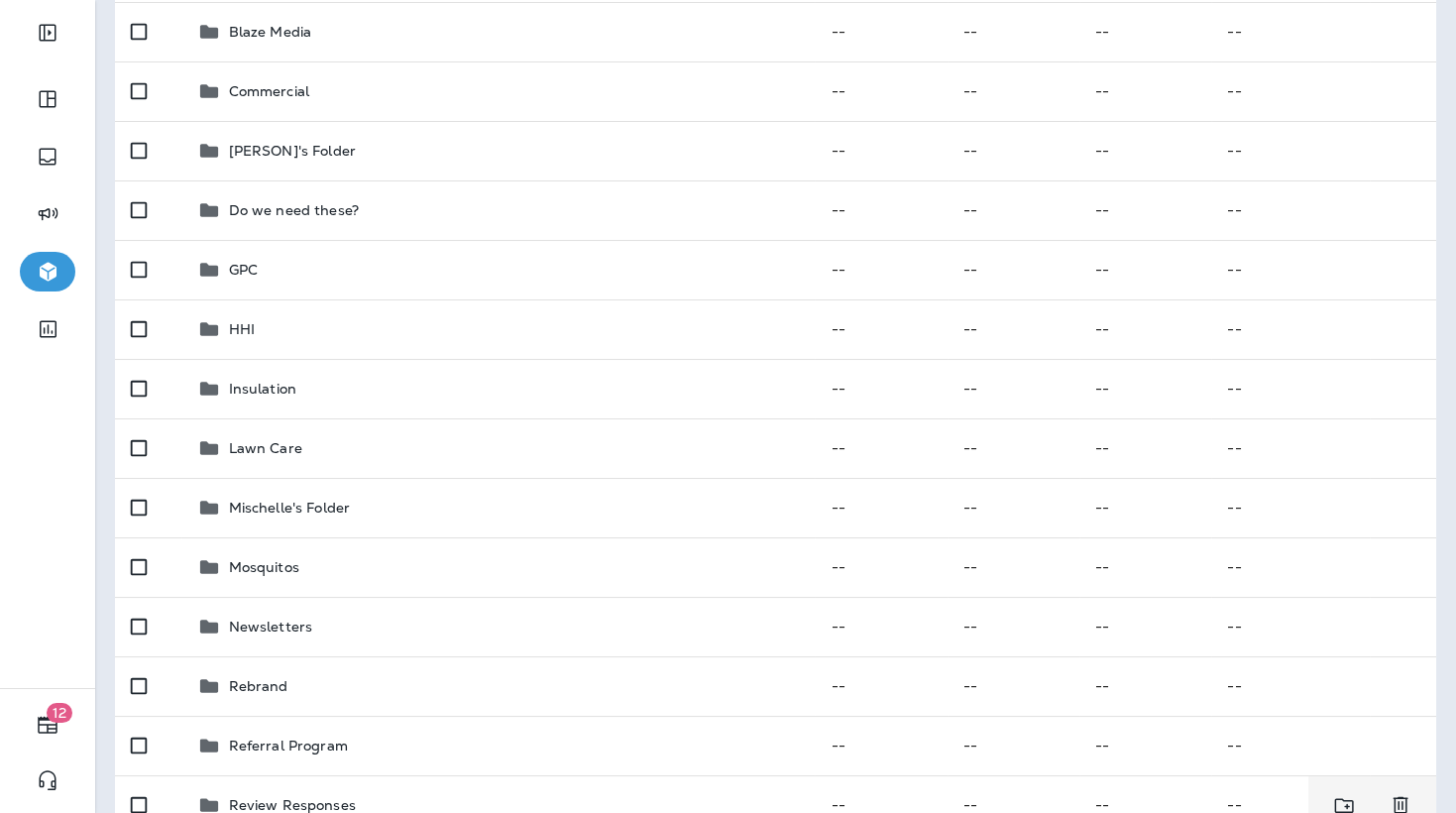 scroll, scrollTop: 243, scrollLeft: 0, axis: vertical 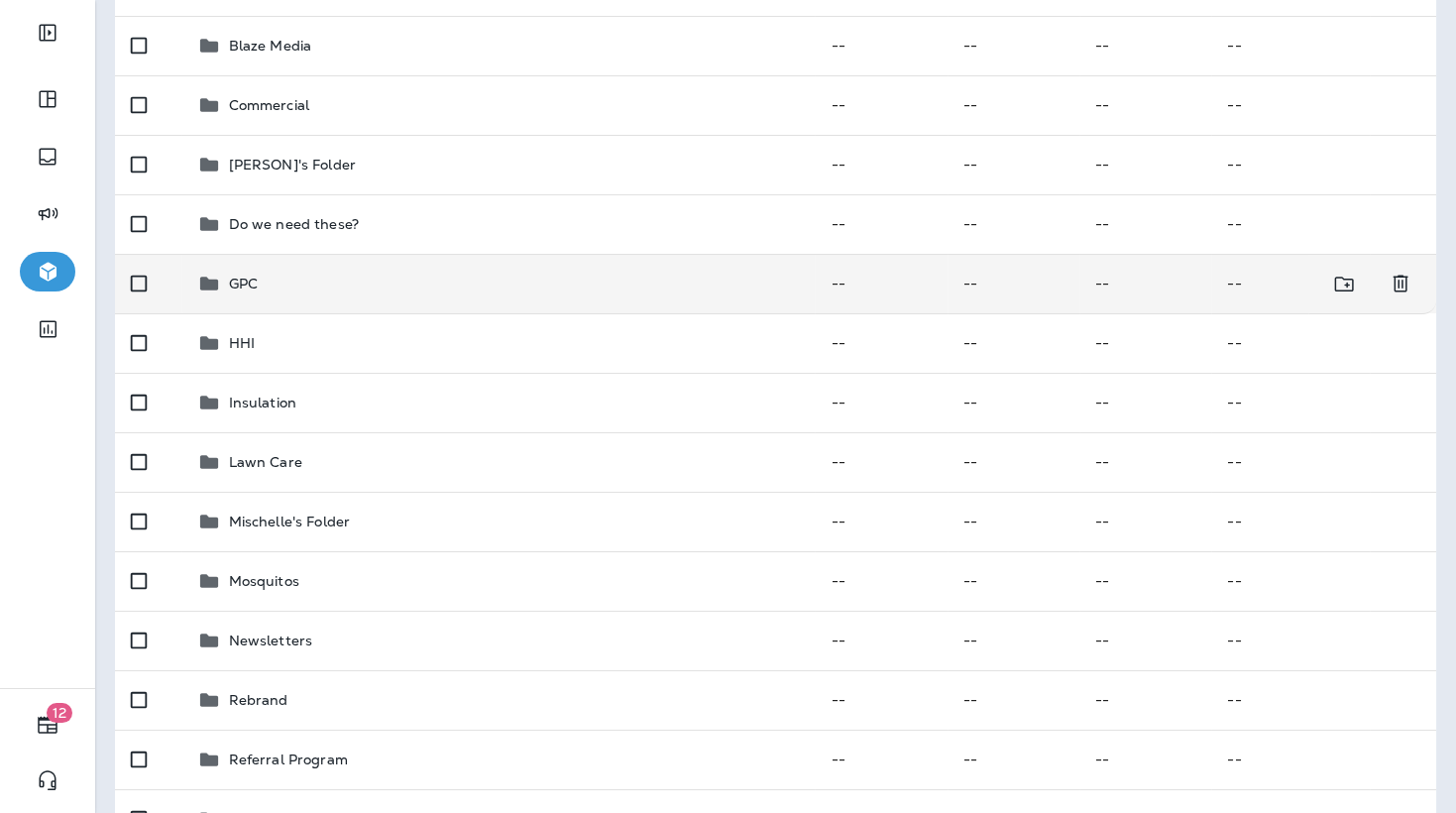 click on "GPC" at bounding box center (499, 284) 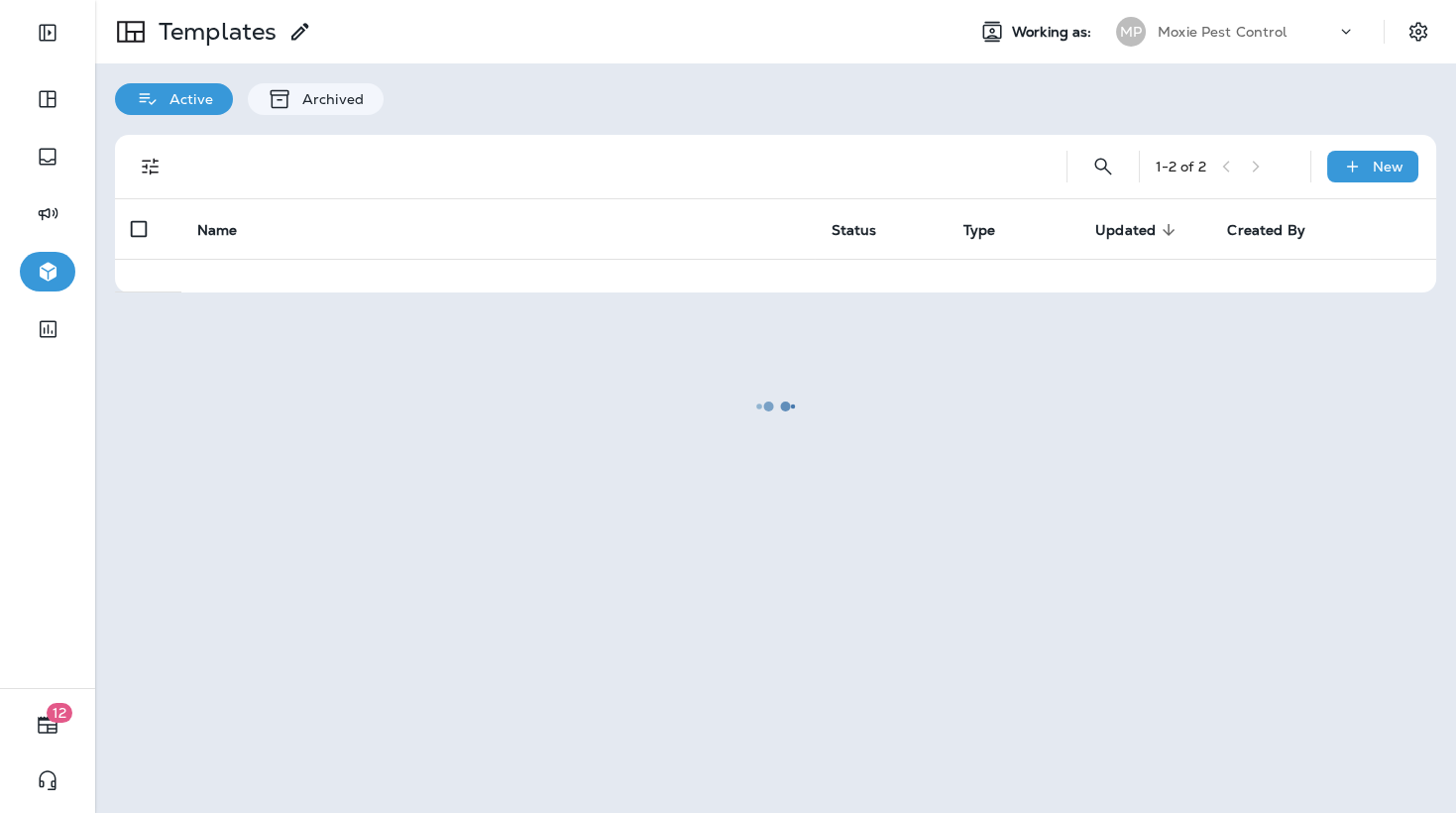 scroll, scrollTop: 0, scrollLeft: 0, axis: both 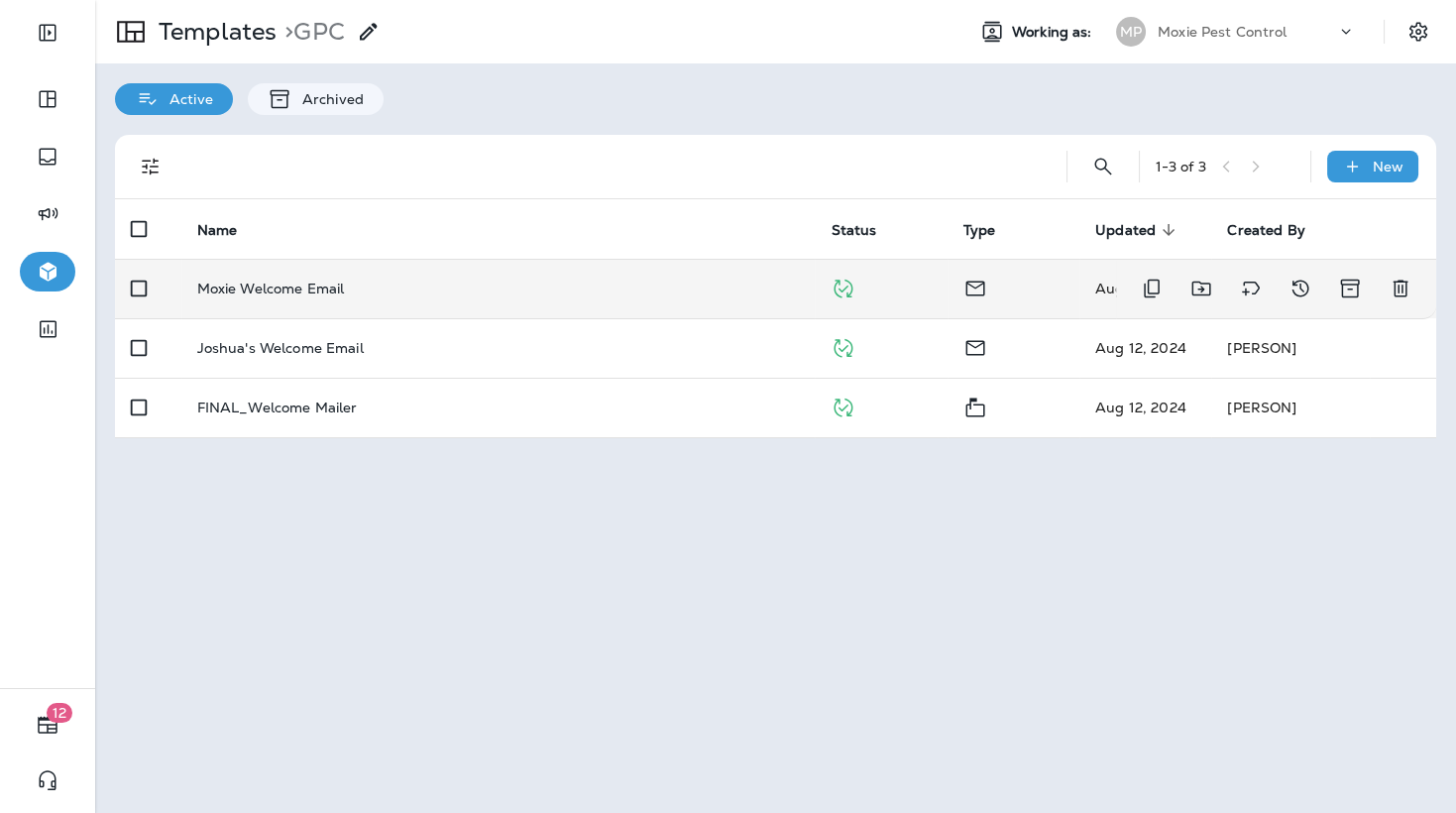 click on "Moxie Welcome Email" at bounding box center [271, 289] 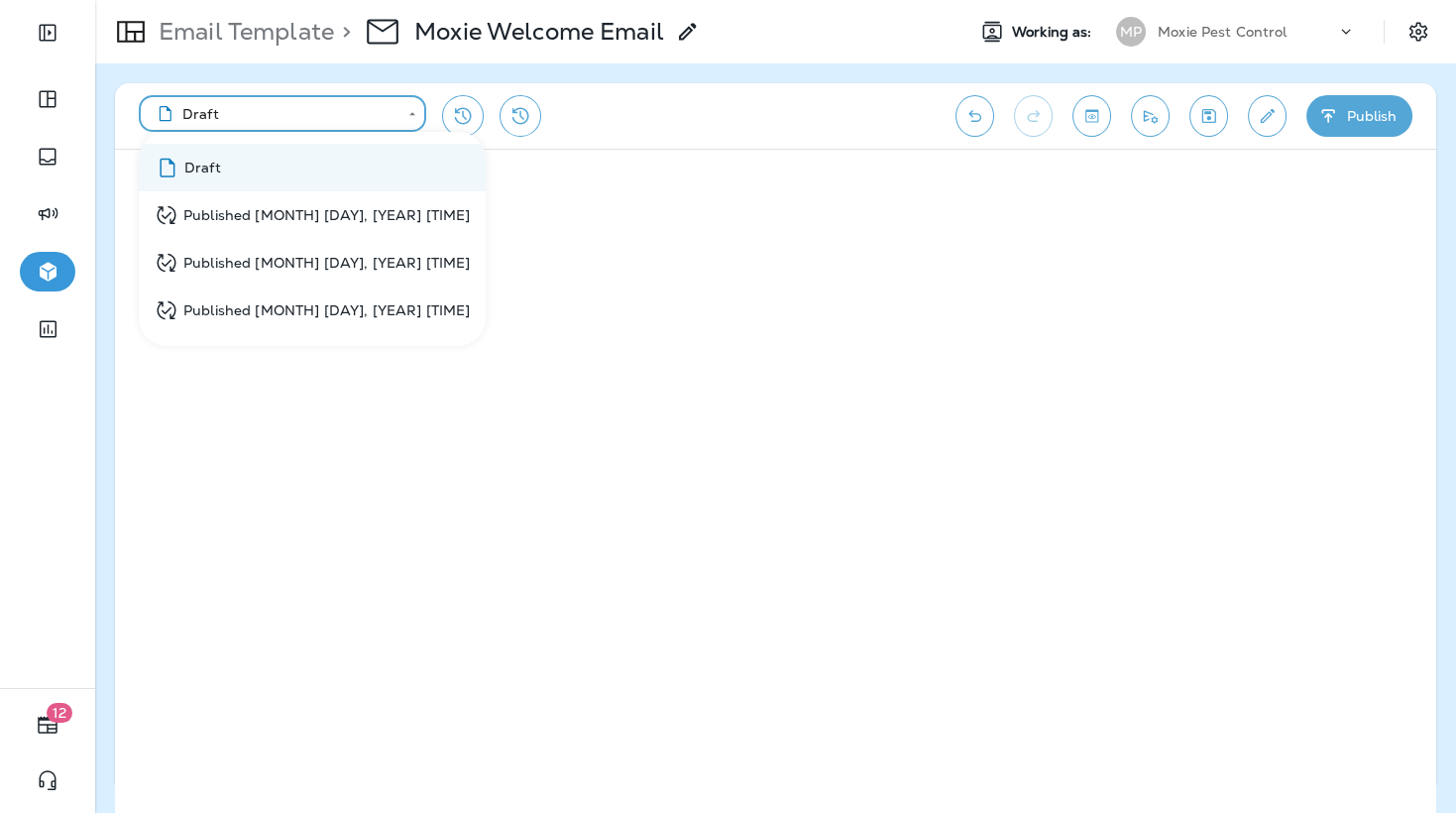 click on "**********" at bounding box center [728, 0] 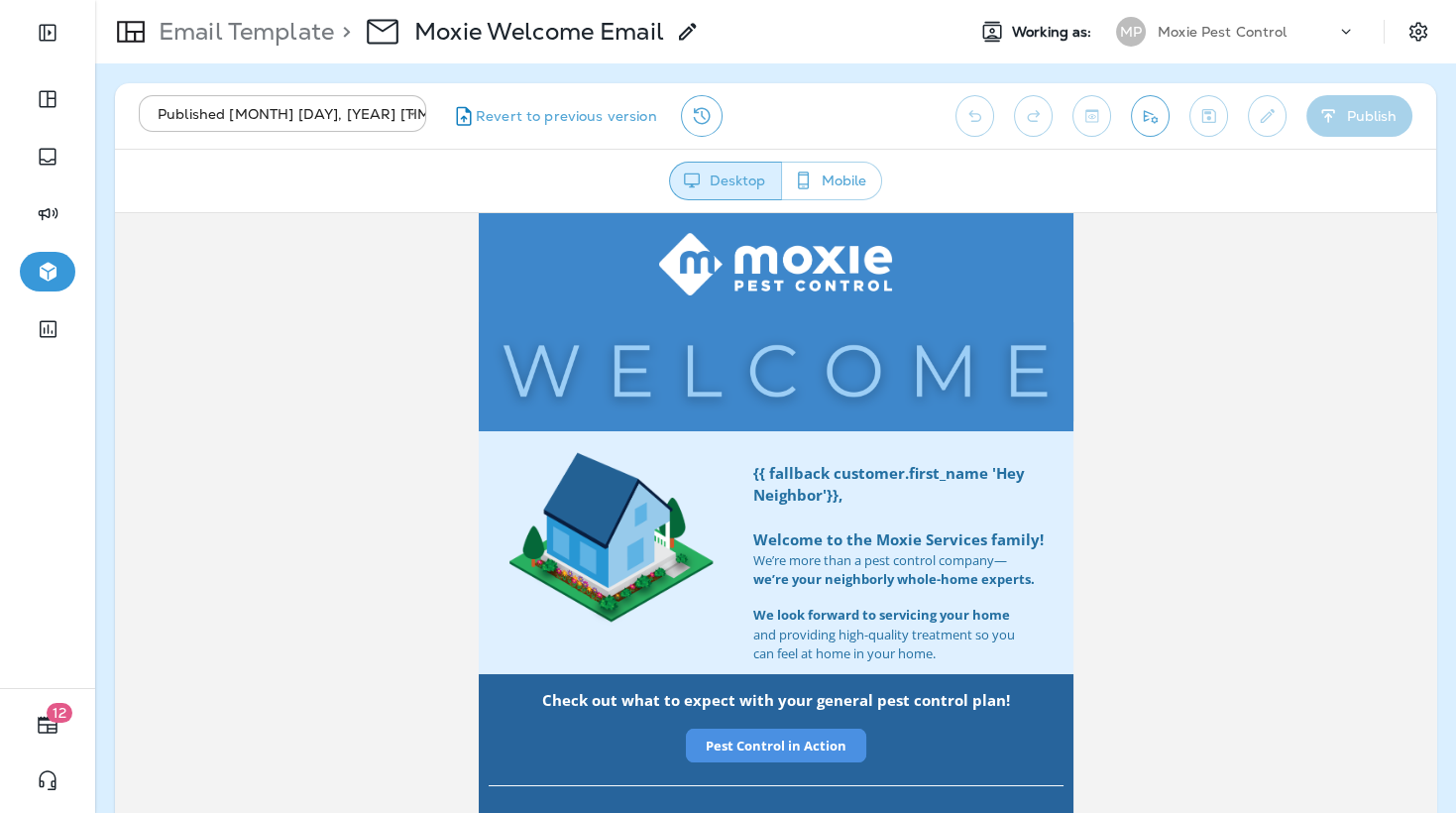 scroll, scrollTop: 0, scrollLeft: 0, axis: both 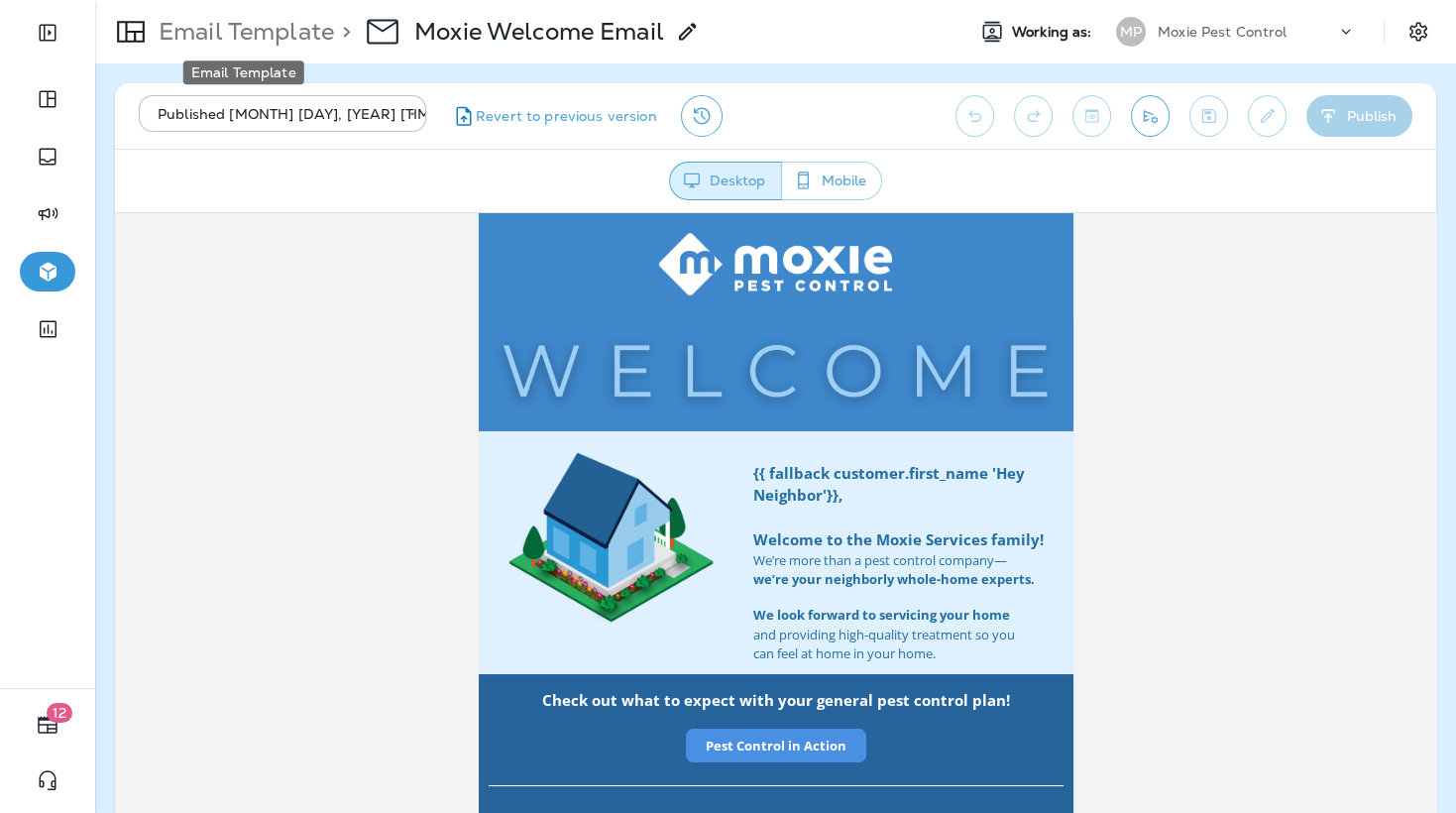 click on "Email Template" at bounding box center [242, 32] 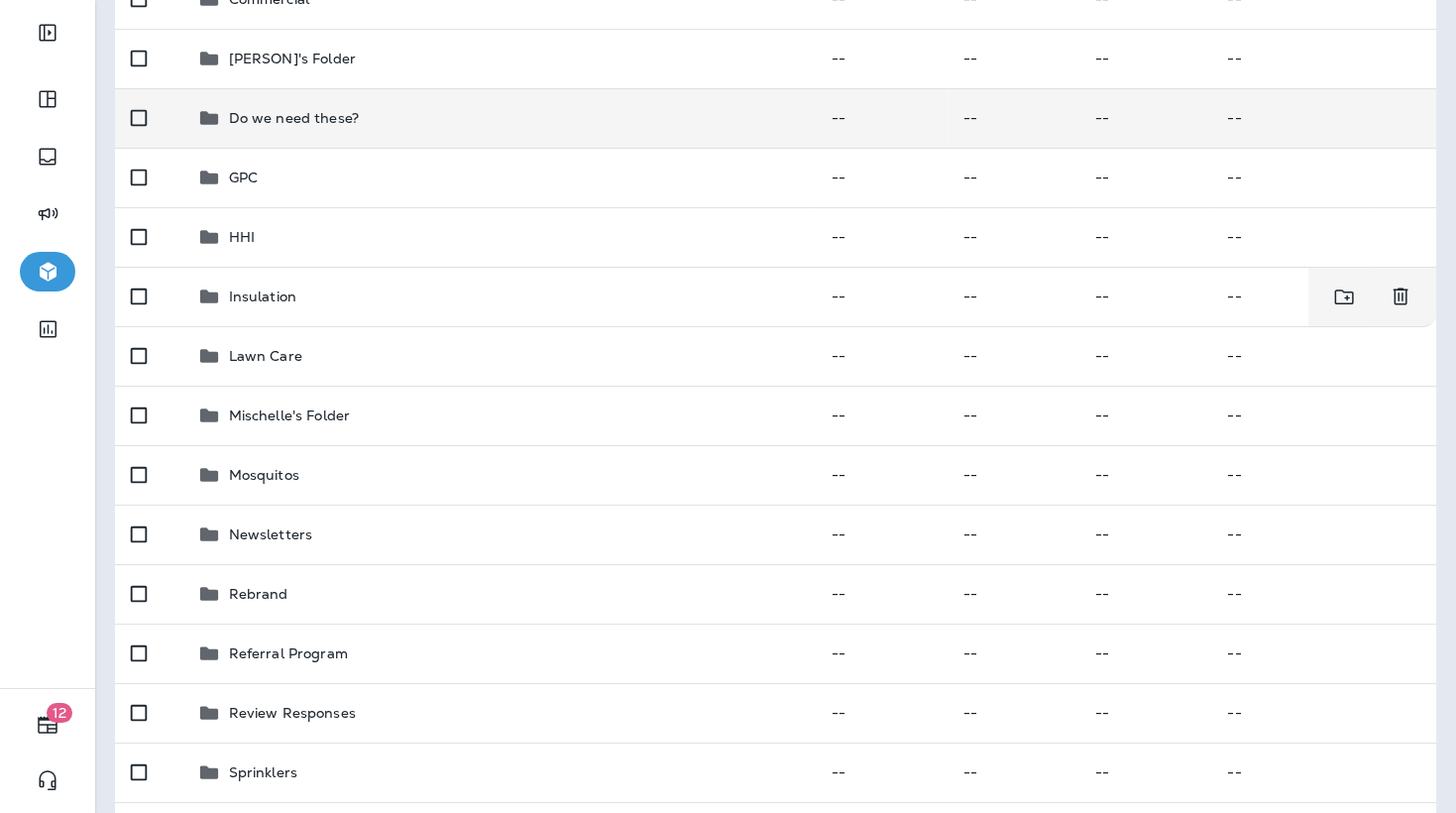scroll, scrollTop: 352, scrollLeft: 0, axis: vertical 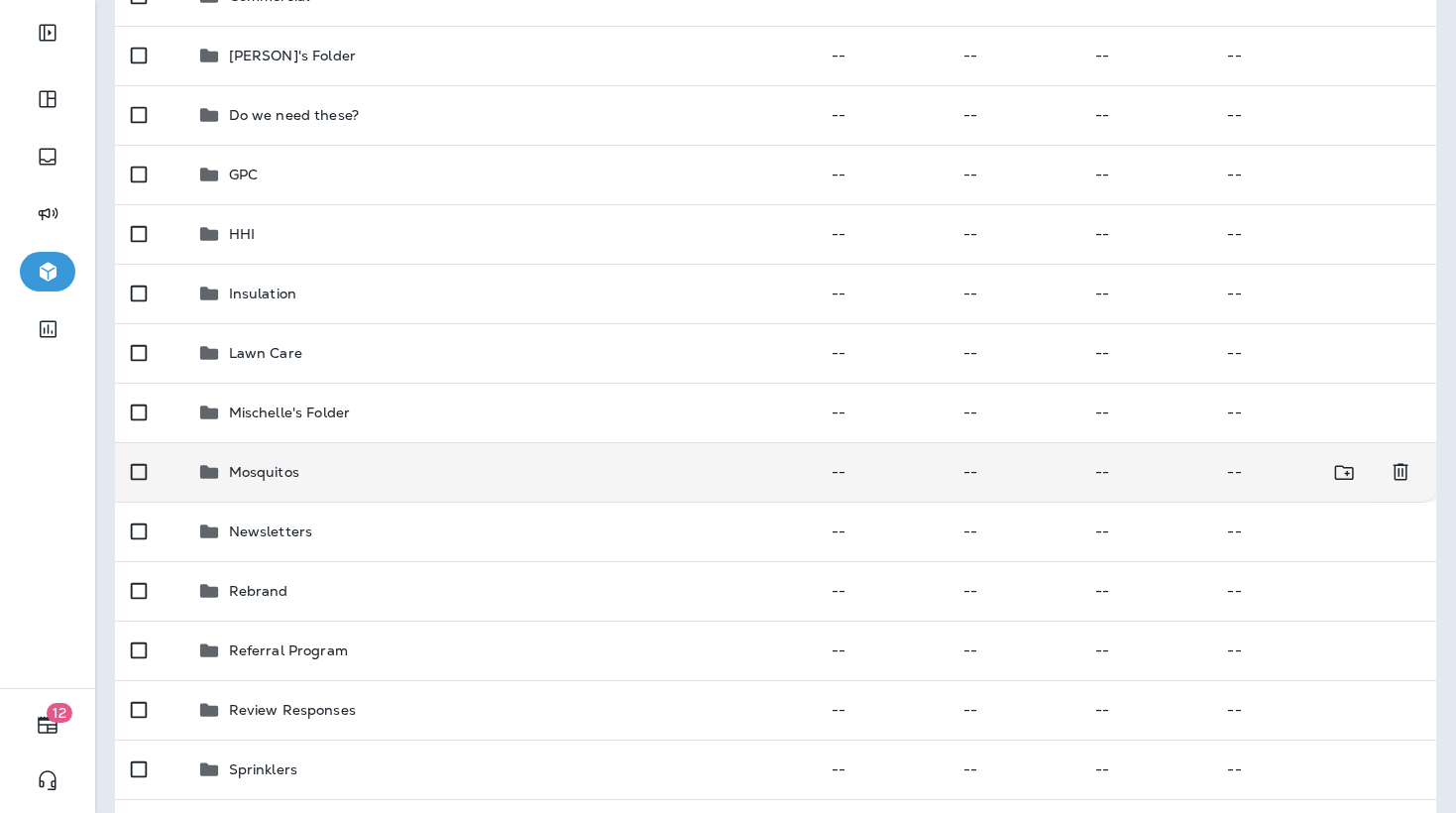 click on "Mosquitos" at bounding box center [264, 472] 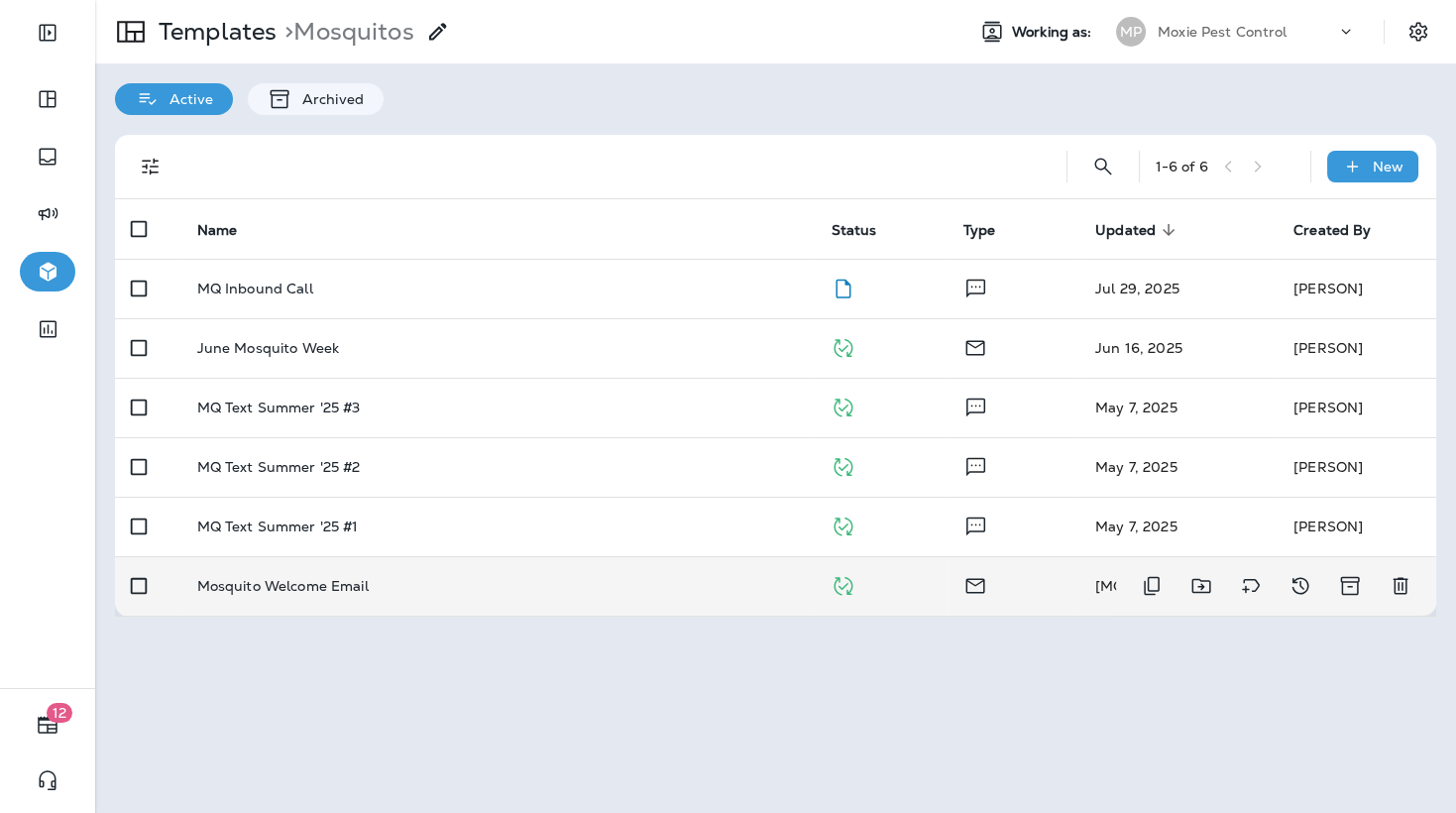 click on "Mosquito Welcome Email" at bounding box center [282, 586] 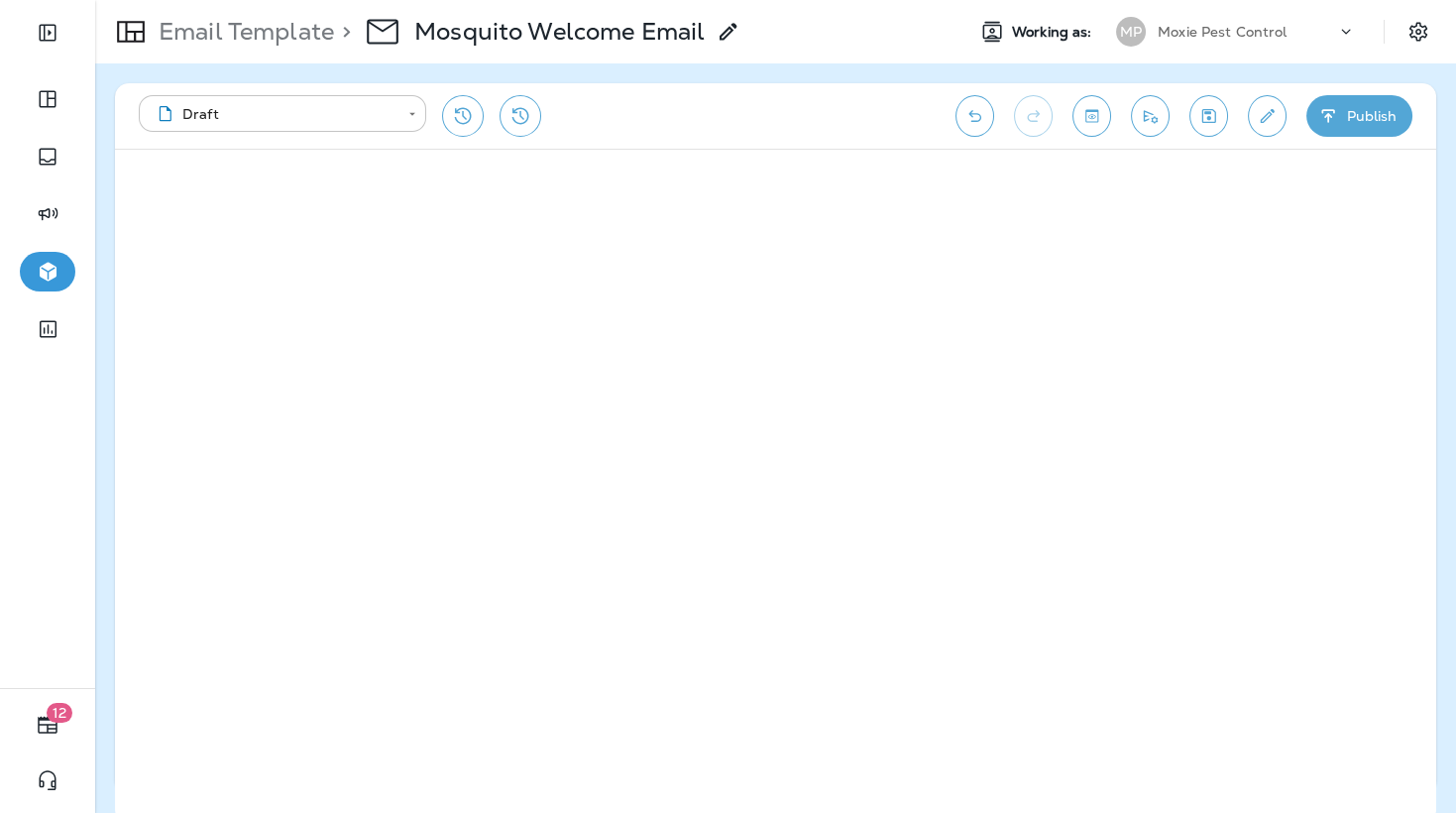 click on "**********" at bounding box center [728, 0] 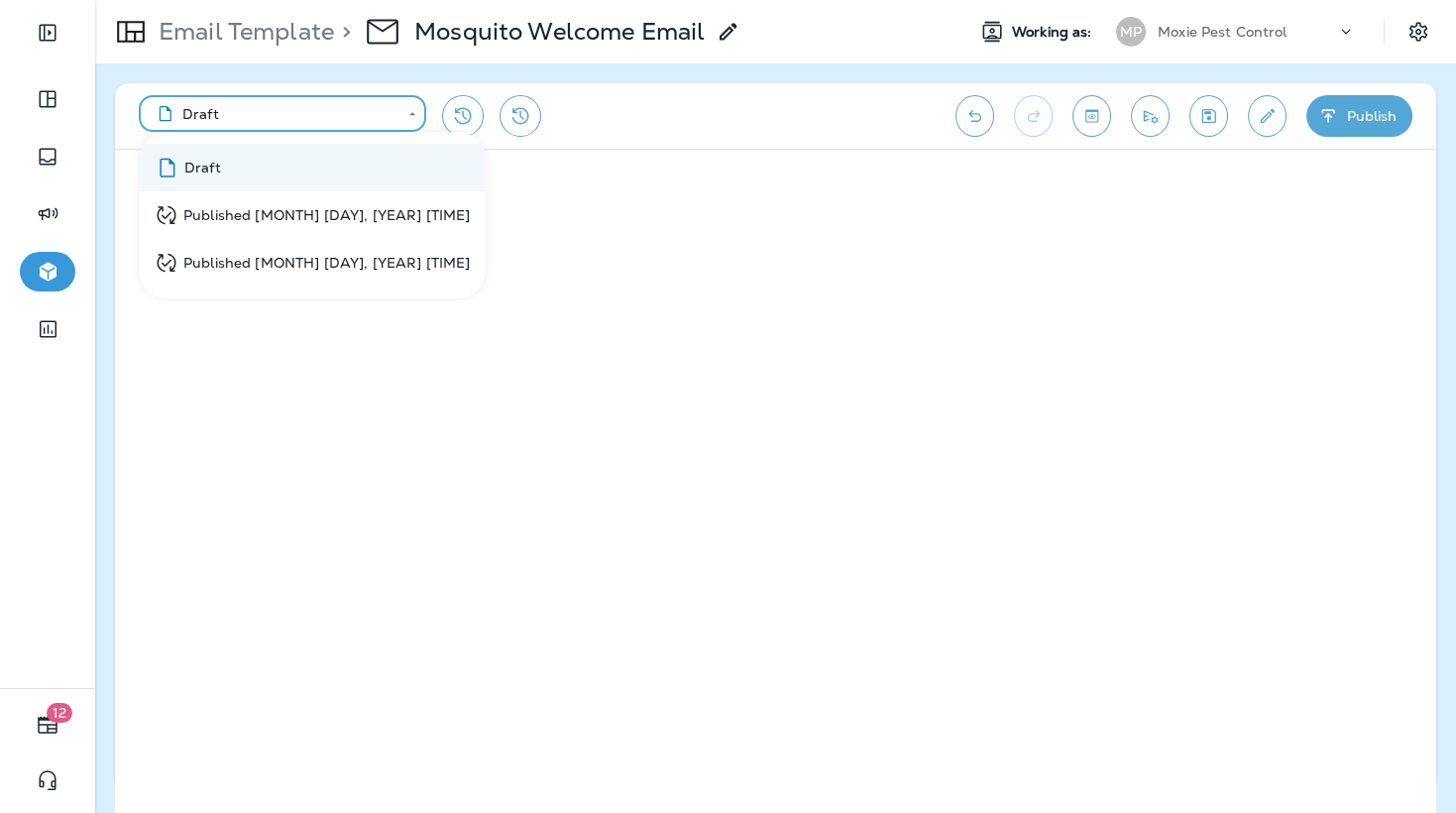 click at bounding box center (728, 406) 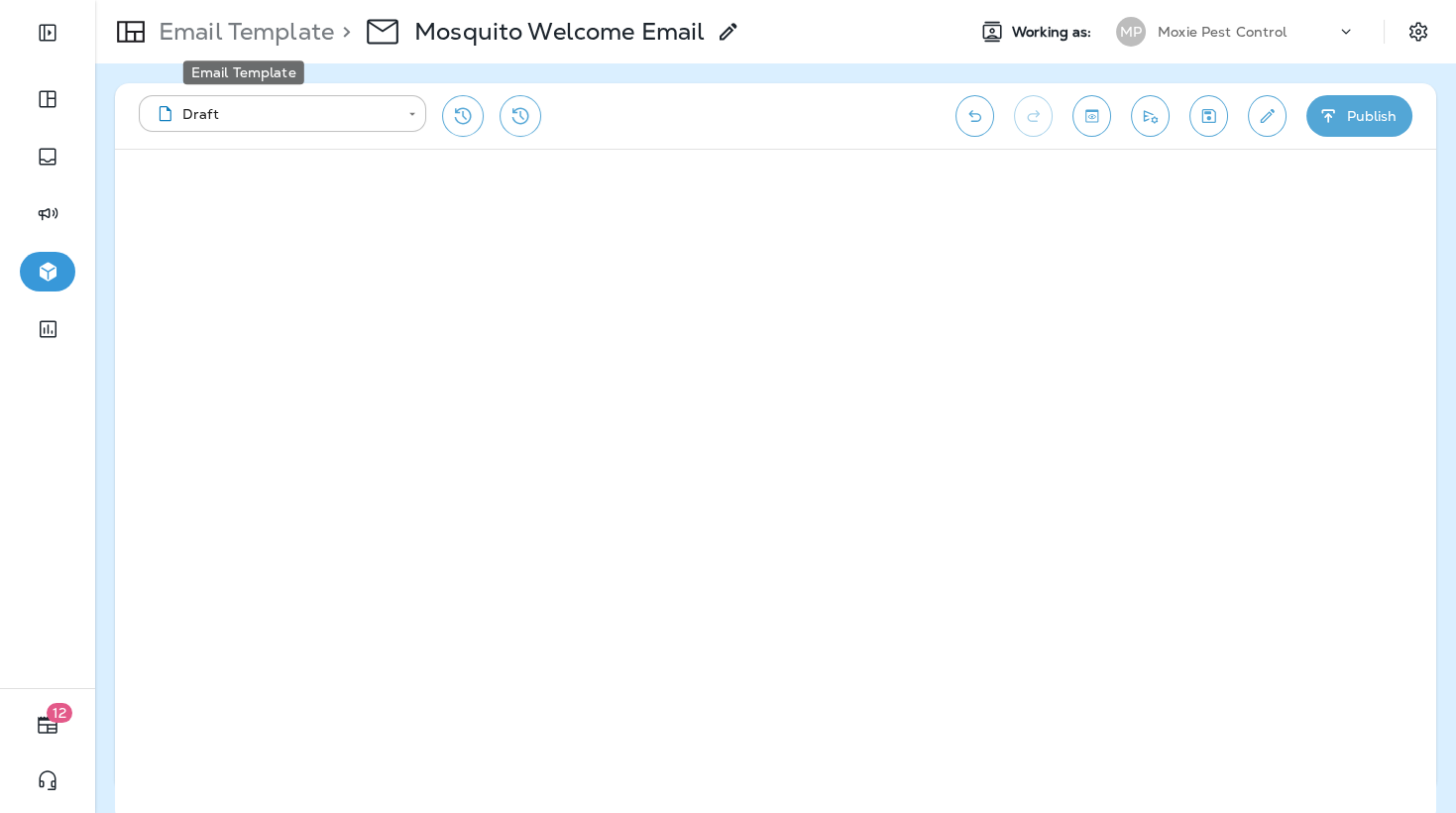 click on "Email Template" at bounding box center (242, 32) 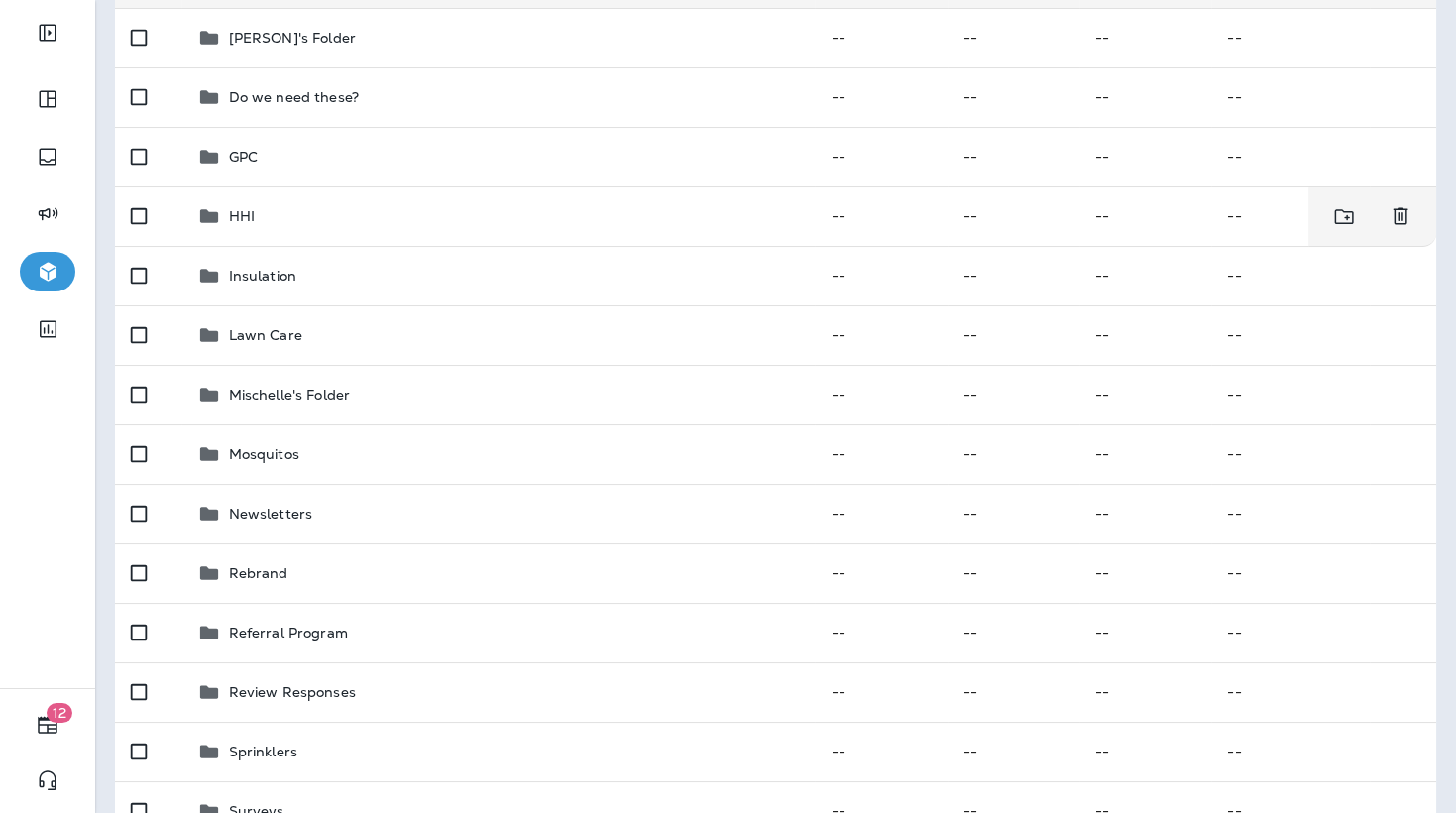 scroll, scrollTop: 374, scrollLeft: 0, axis: vertical 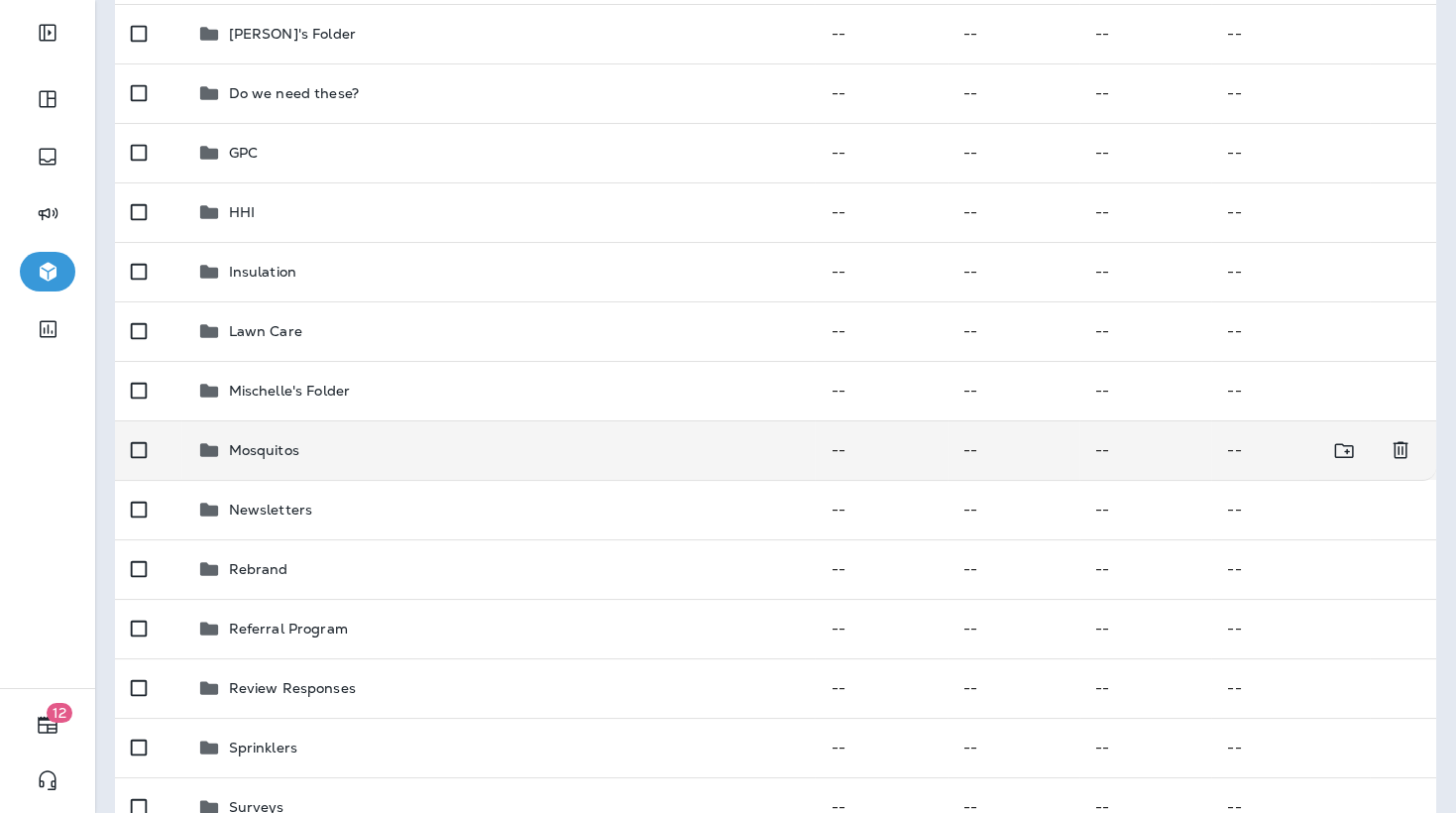 click on "Mosquitos" at bounding box center (499, 450) 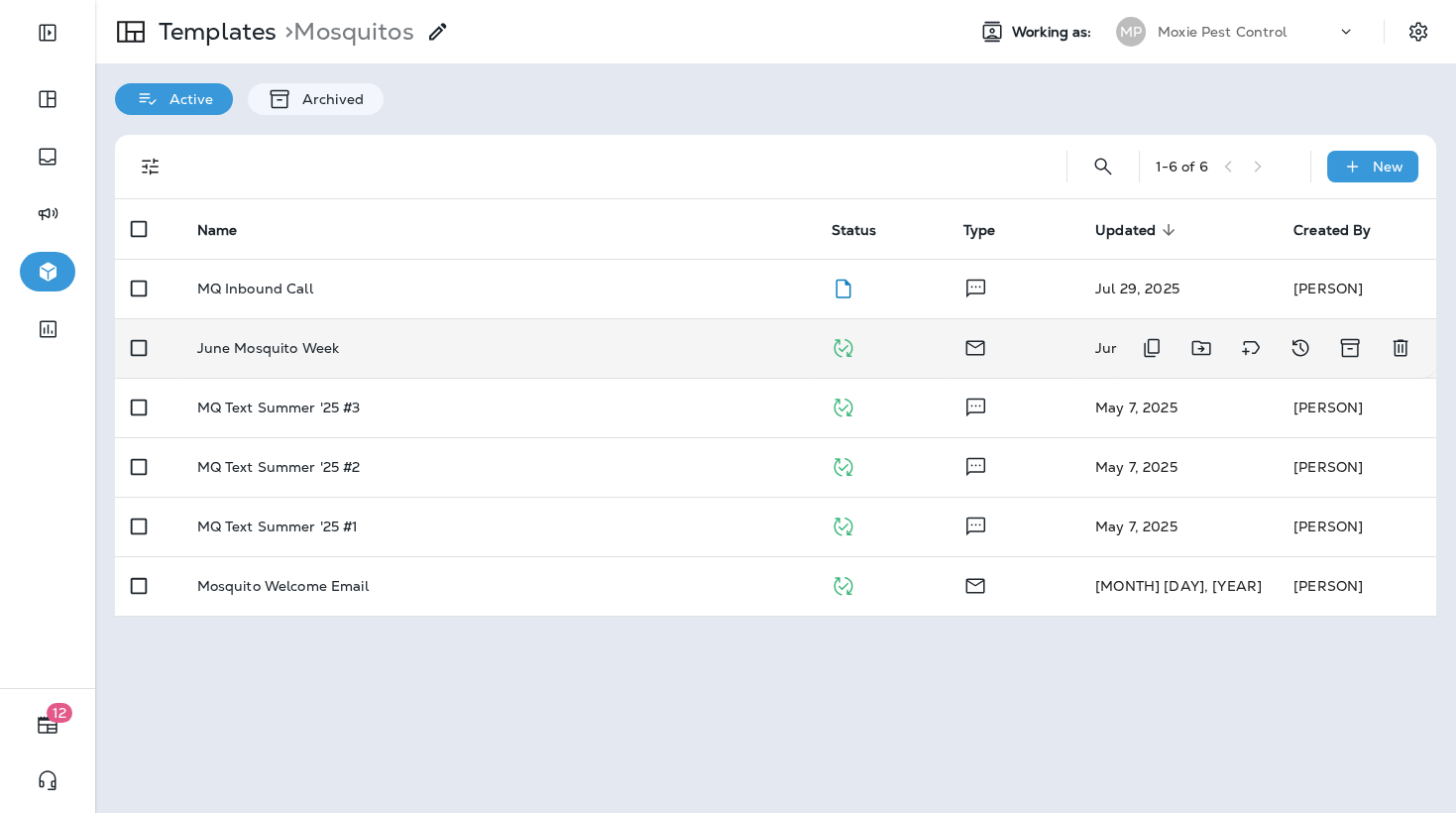 click on "June Mosquito Week" at bounding box center (269, 348) 